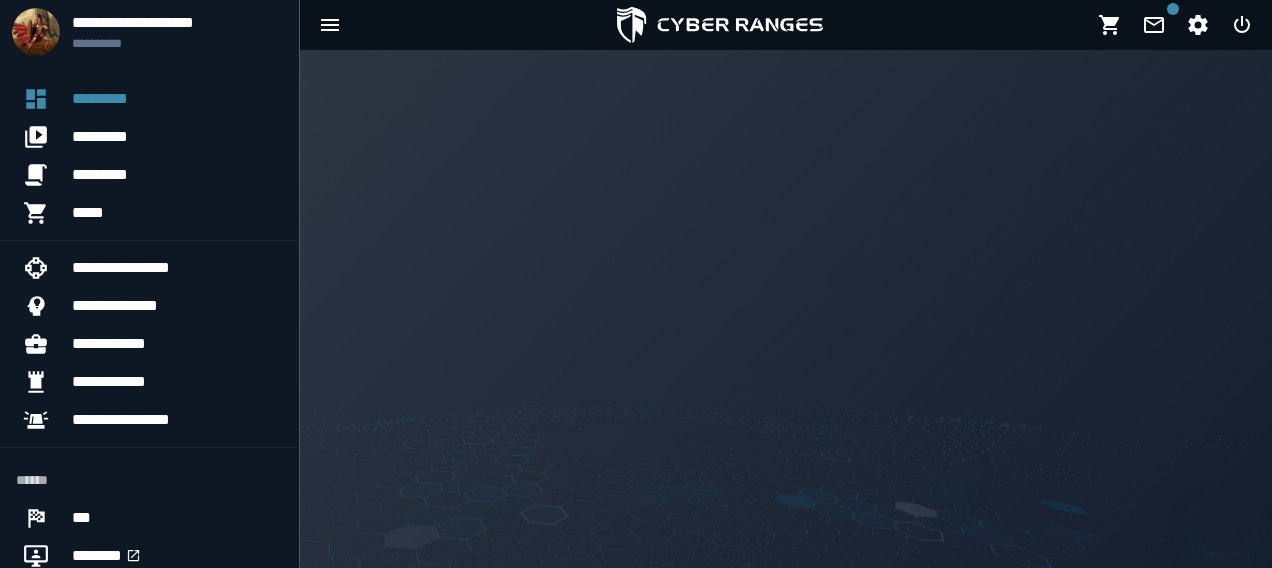 scroll, scrollTop: 0, scrollLeft: 0, axis: both 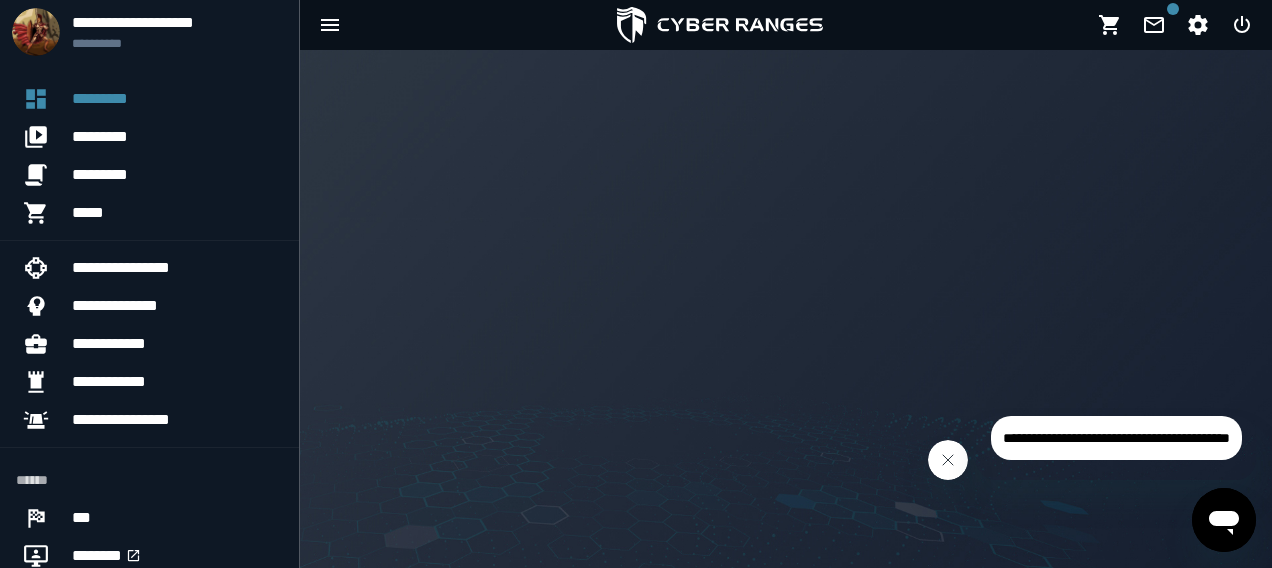 click 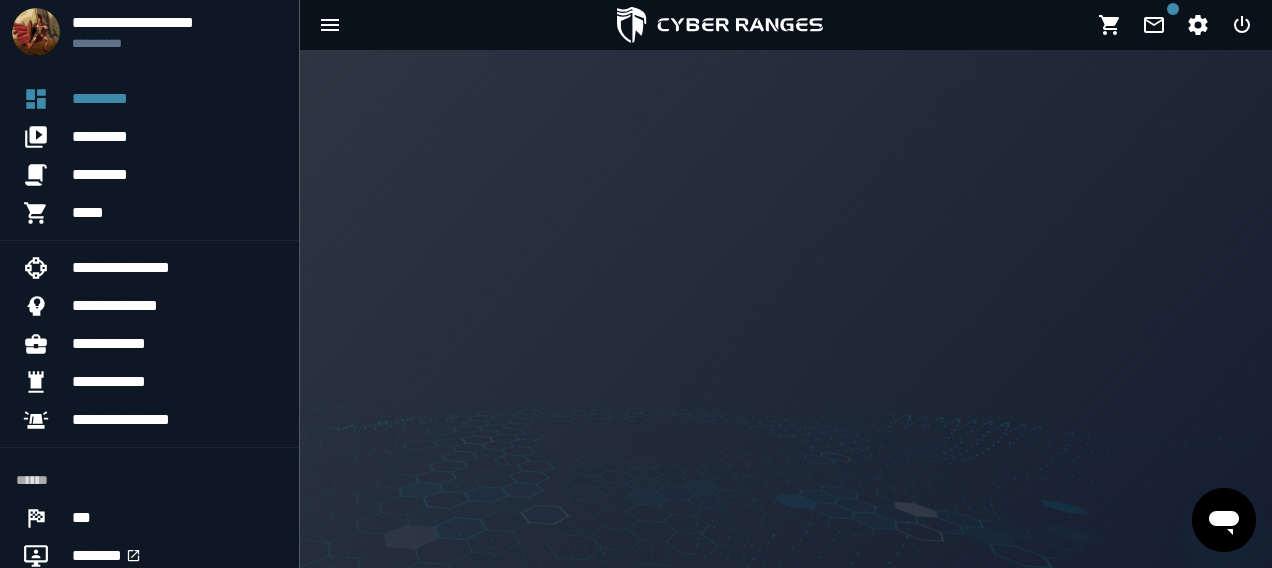 click at bounding box center [786, 309] 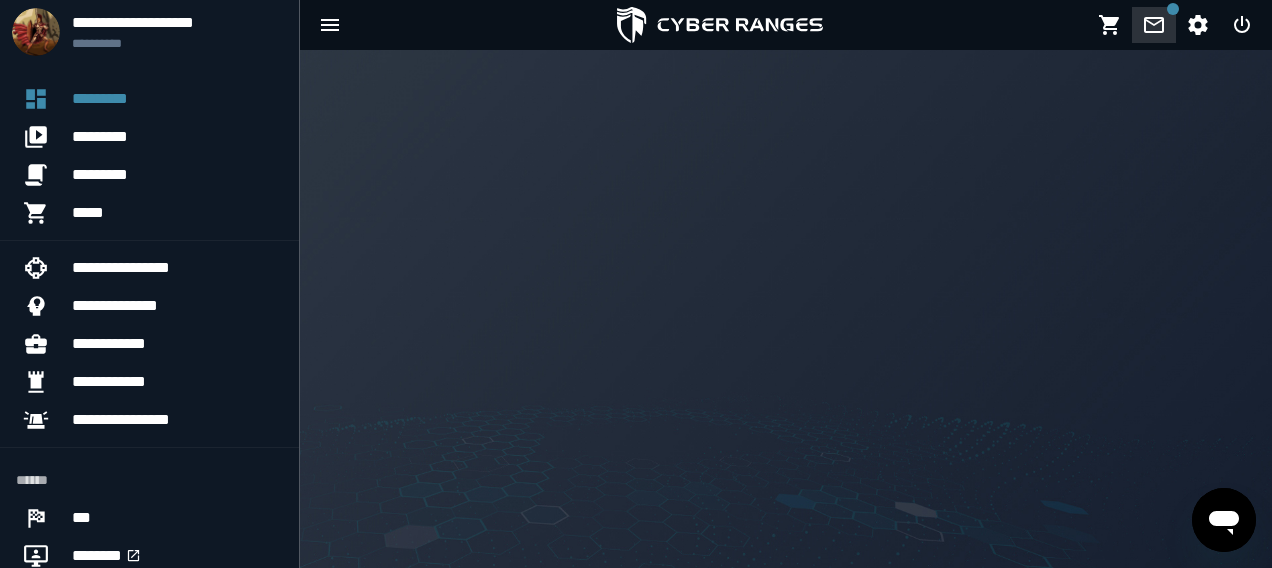 click 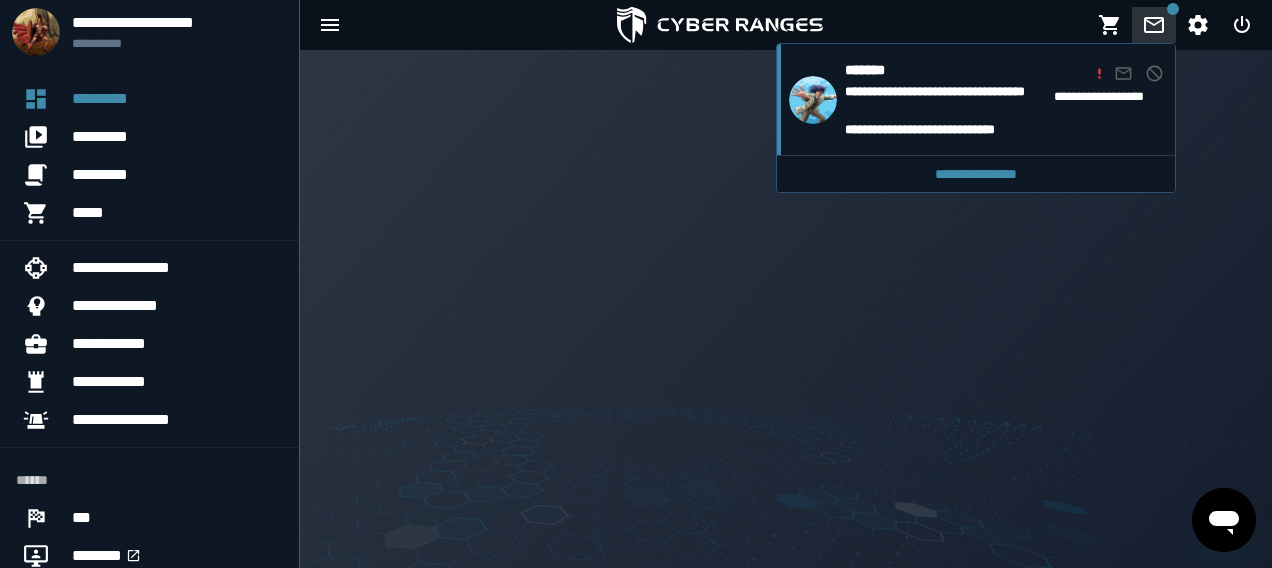 click 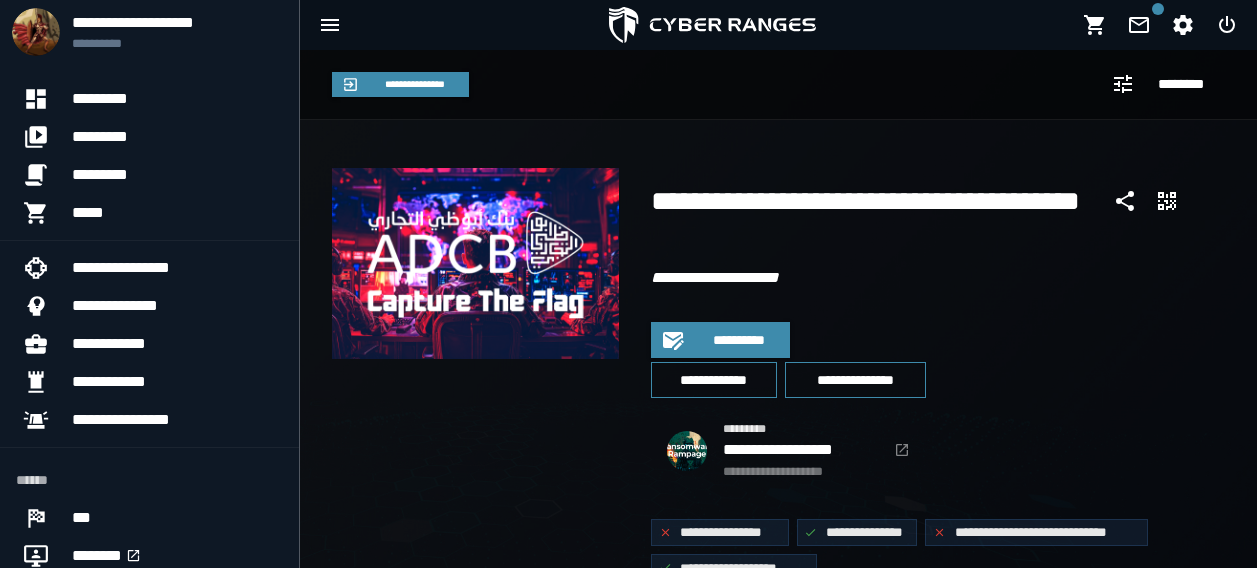 scroll, scrollTop: 0, scrollLeft: 0, axis: both 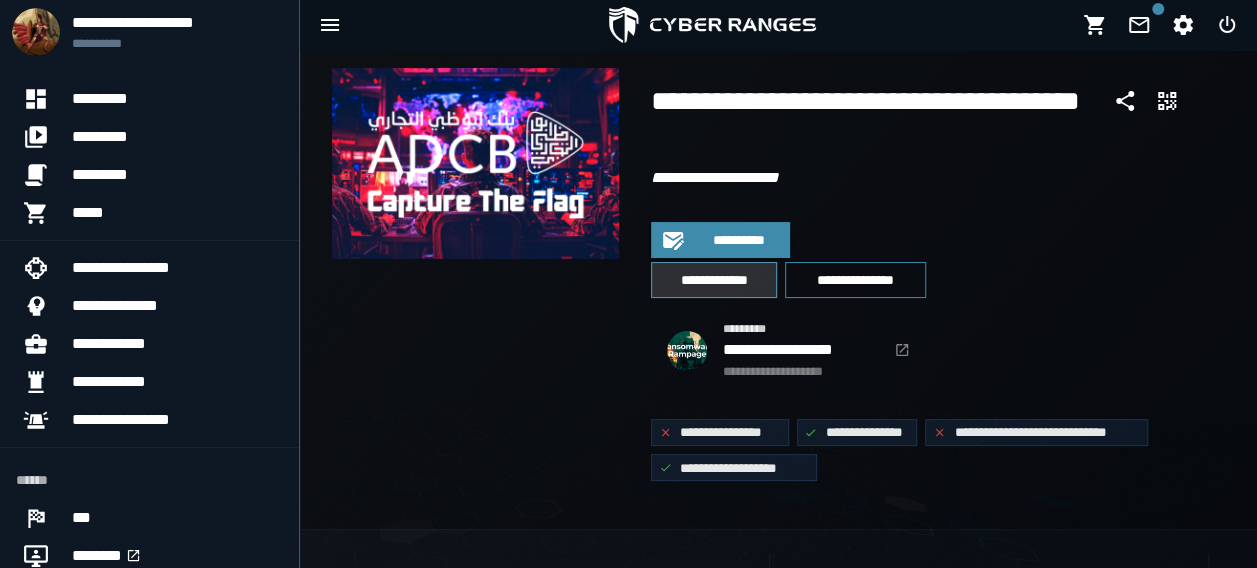 click on "**********" at bounding box center (714, 280) 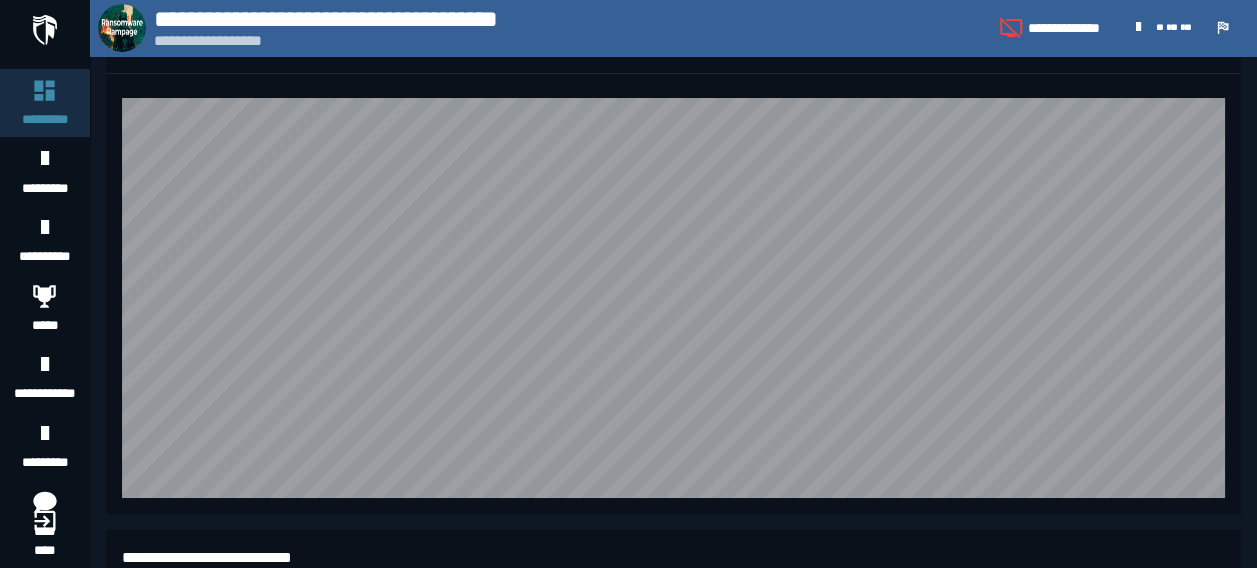 scroll, scrollTop: 0, scrollLeft: 0, axis: both 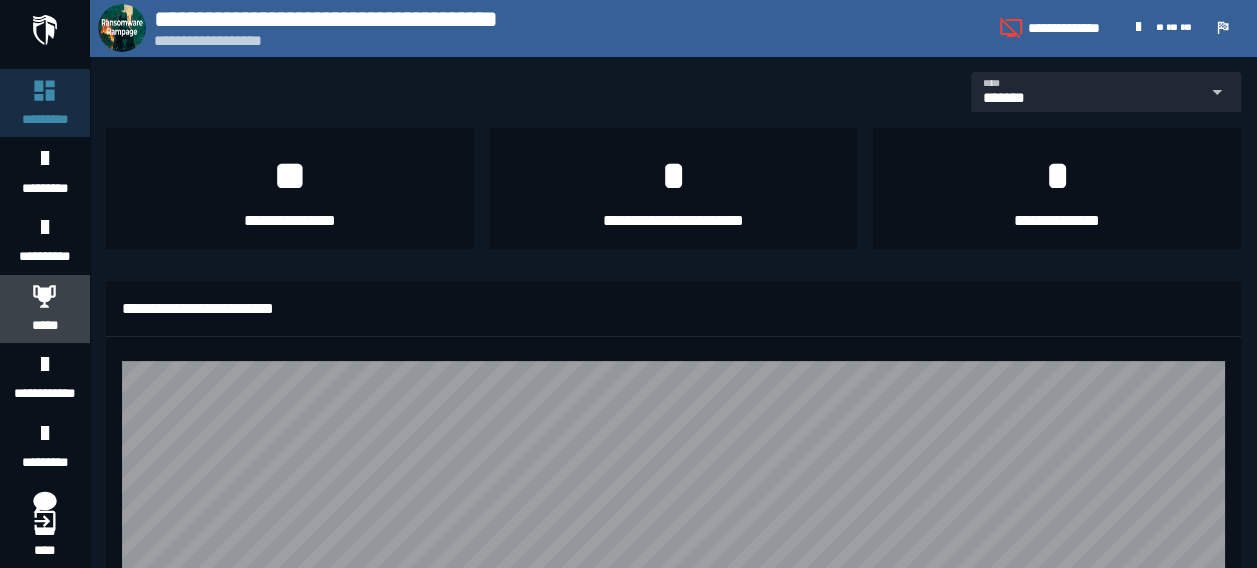 click 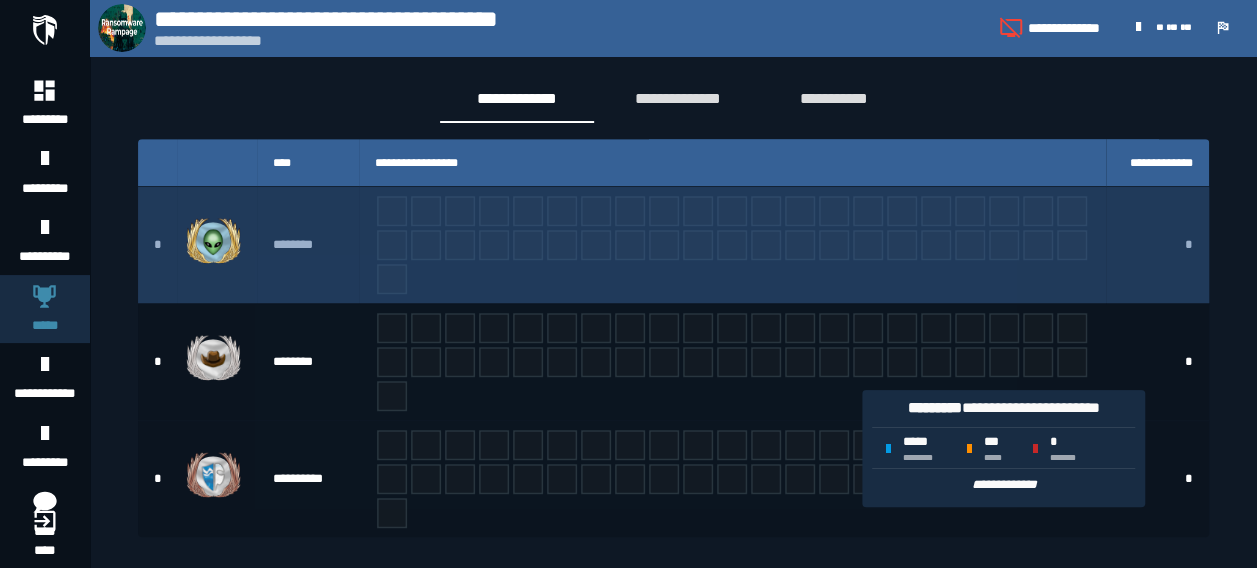 scroll, scrollTop: 0, scrollLeft: 0, axis: both 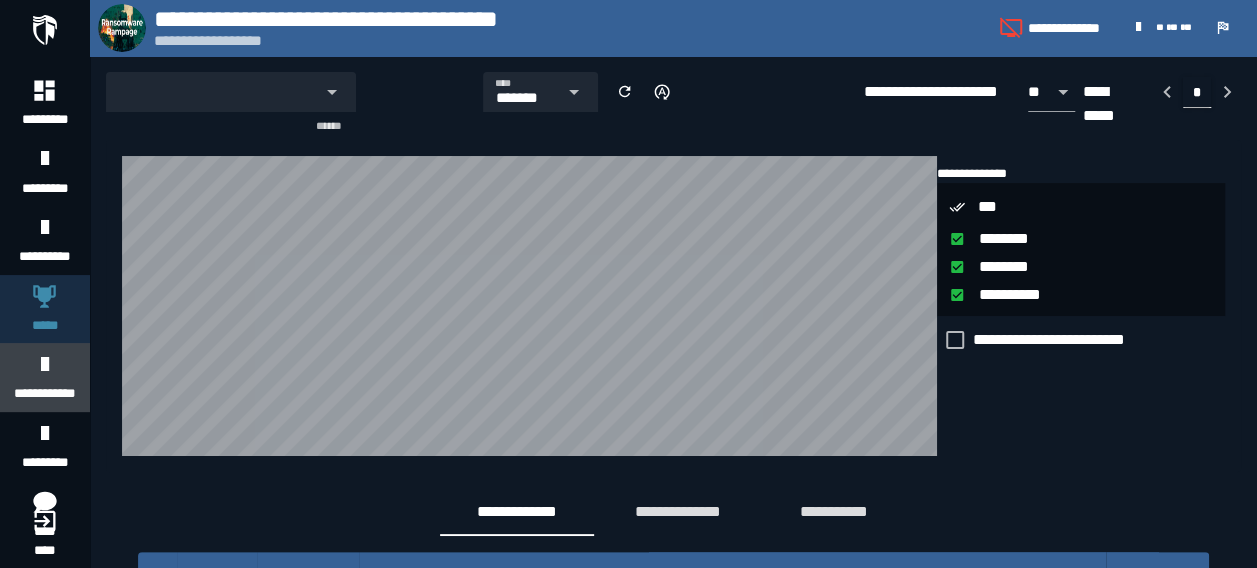 click on "**********" at bounding box center (45, 377) 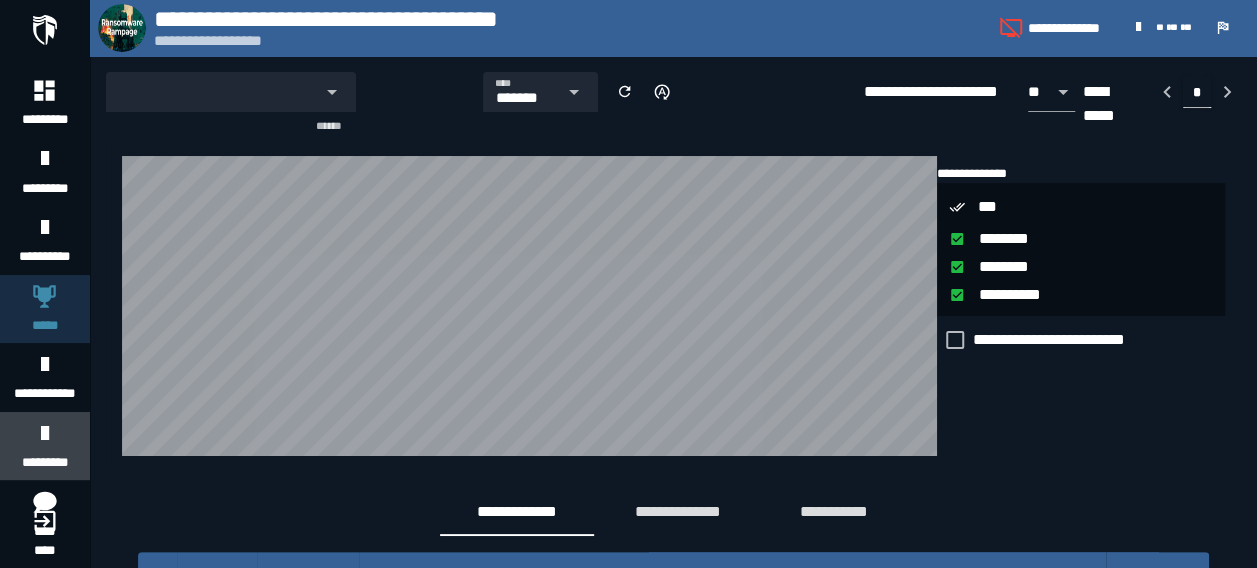 click at bounding box center (44, 433) 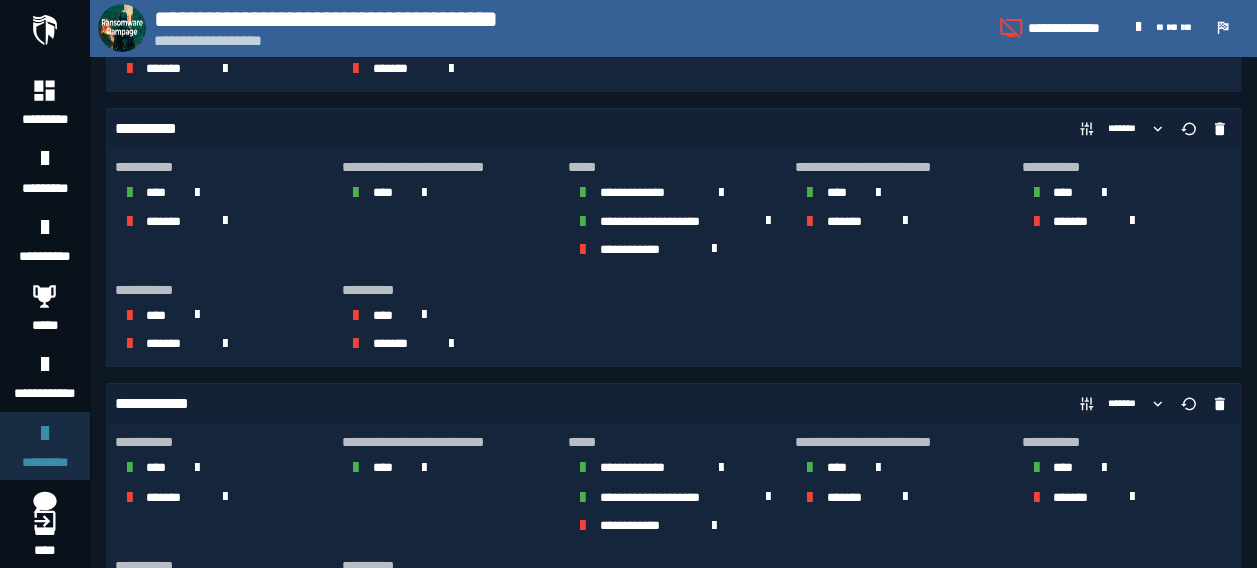 scroll, scrollTop: 0, scrollLeft: 0, axis: both 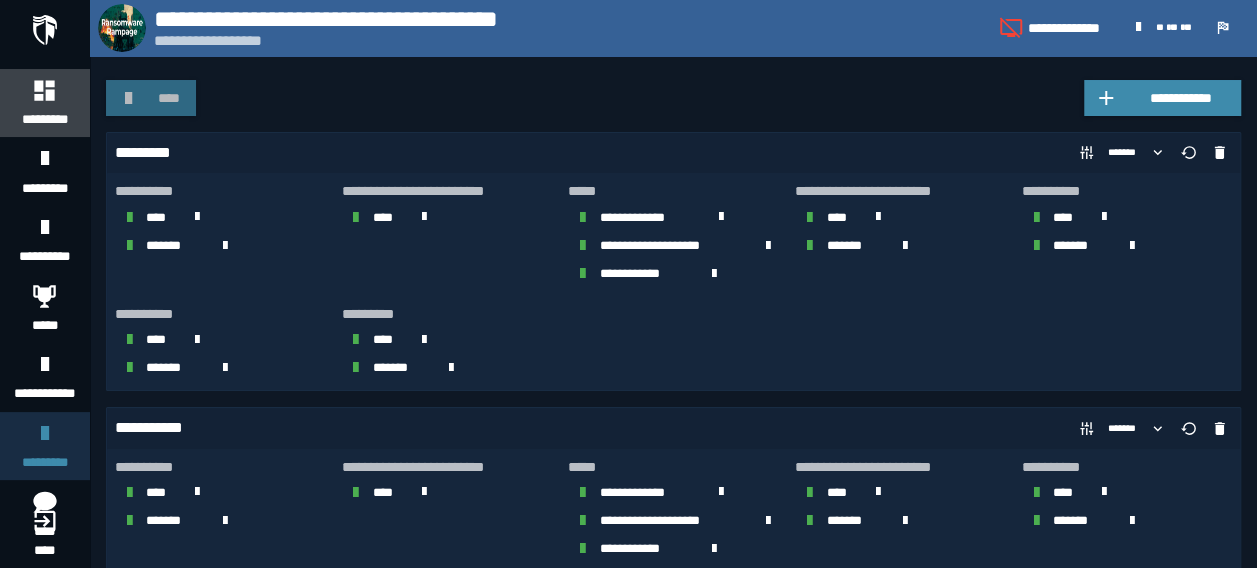 click on "*********" at bounding box center [45, 103] 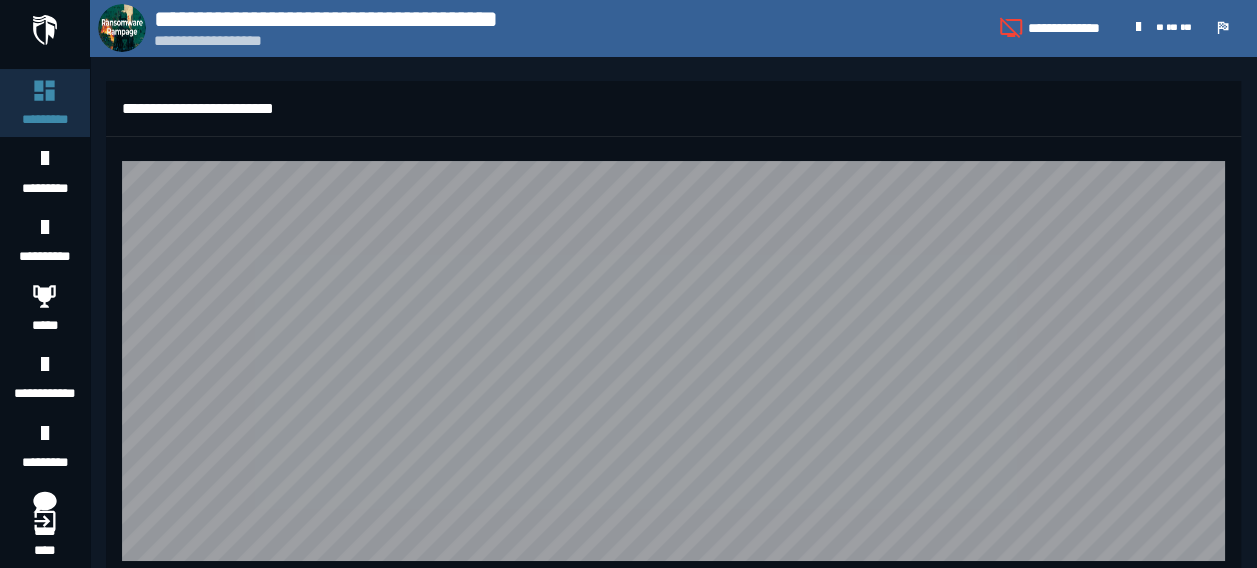 scroll, scrollTop: 300, scrollLeft: 0, axis: vertical 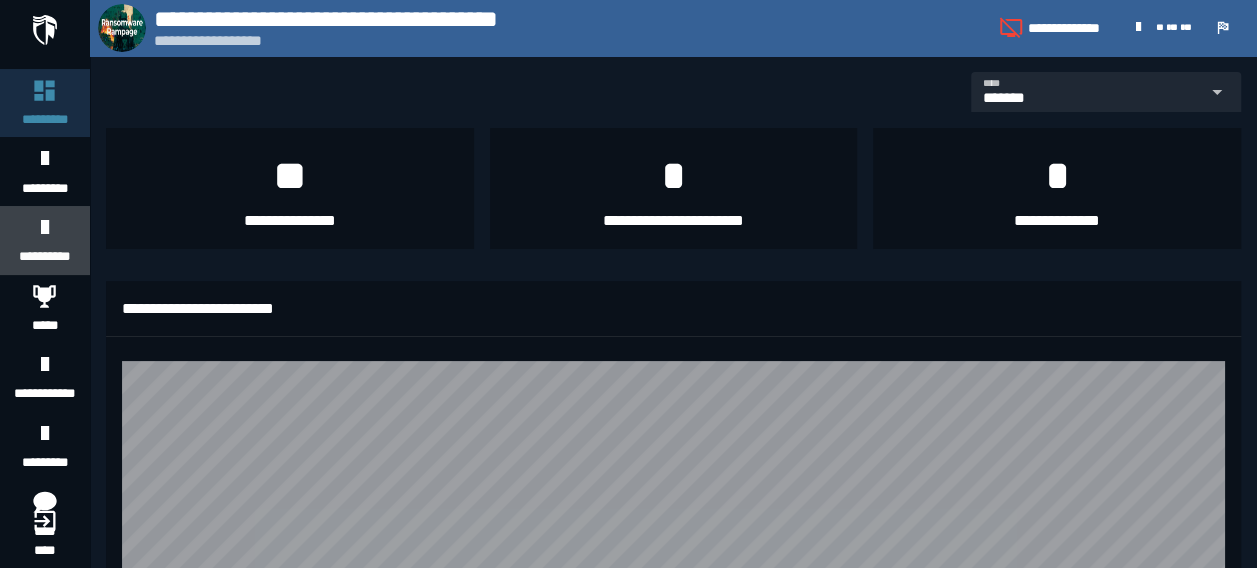 click on "**********" at bounding box center (44, 240) 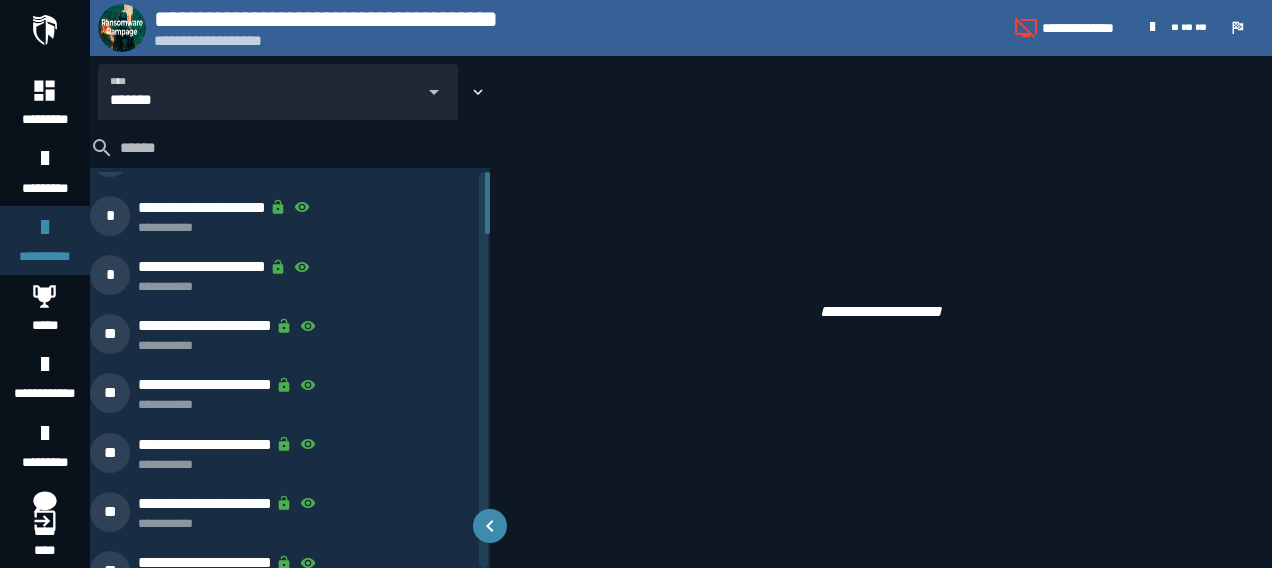 scroll, scrollTop: 0, scrollLeft: 0, axis: both 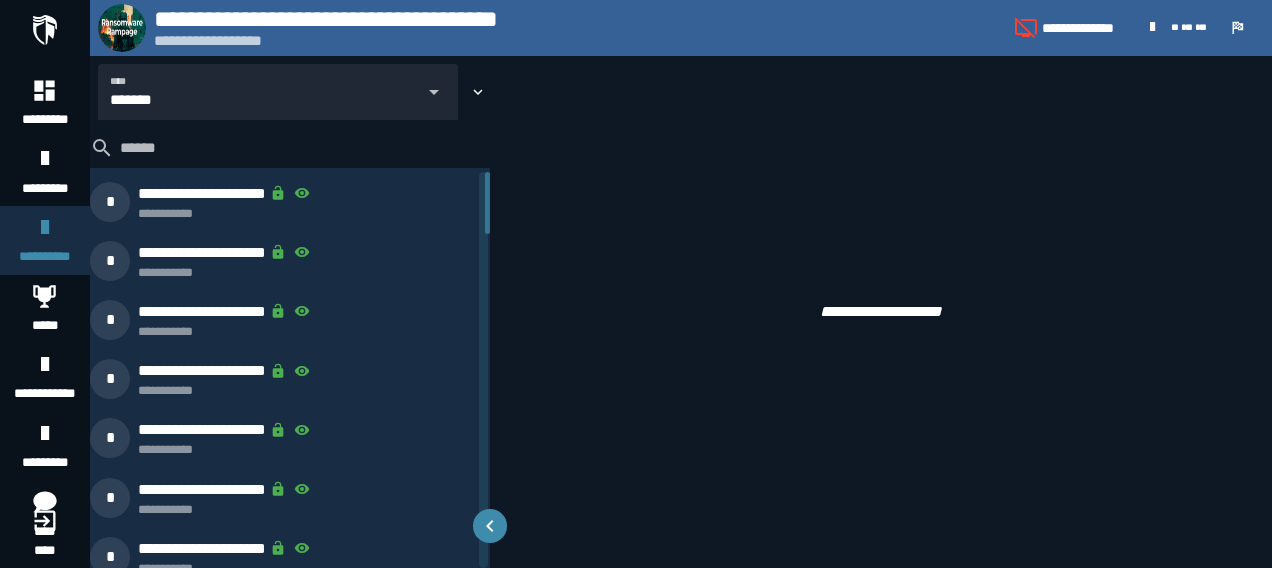 click 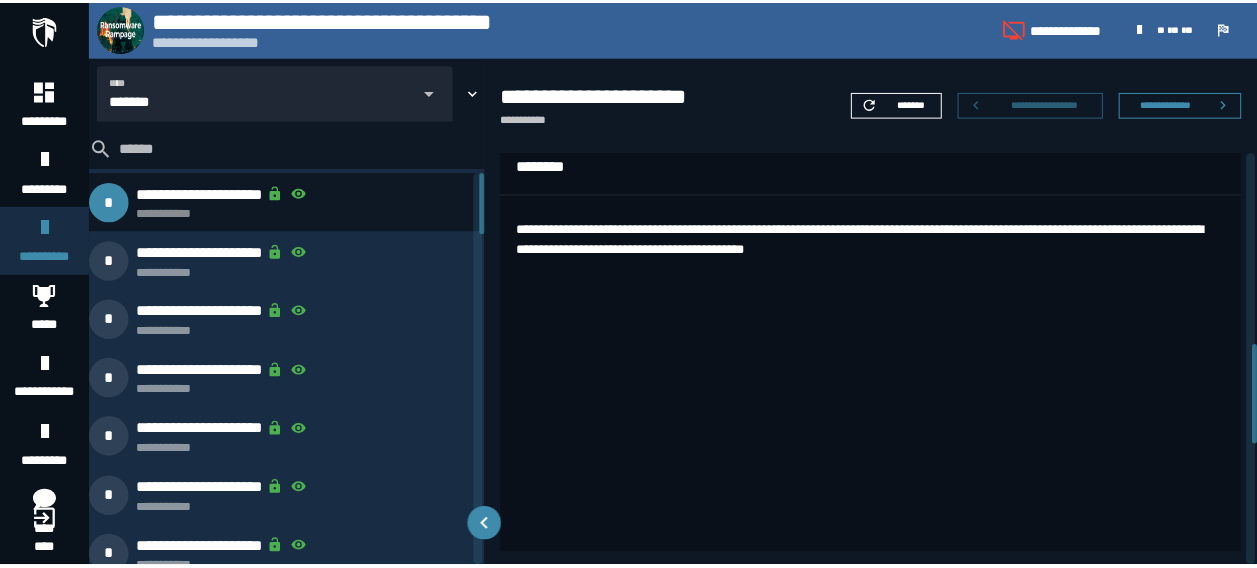 scroll, scrollTop: 0, scrollLeft: 0, axis: both 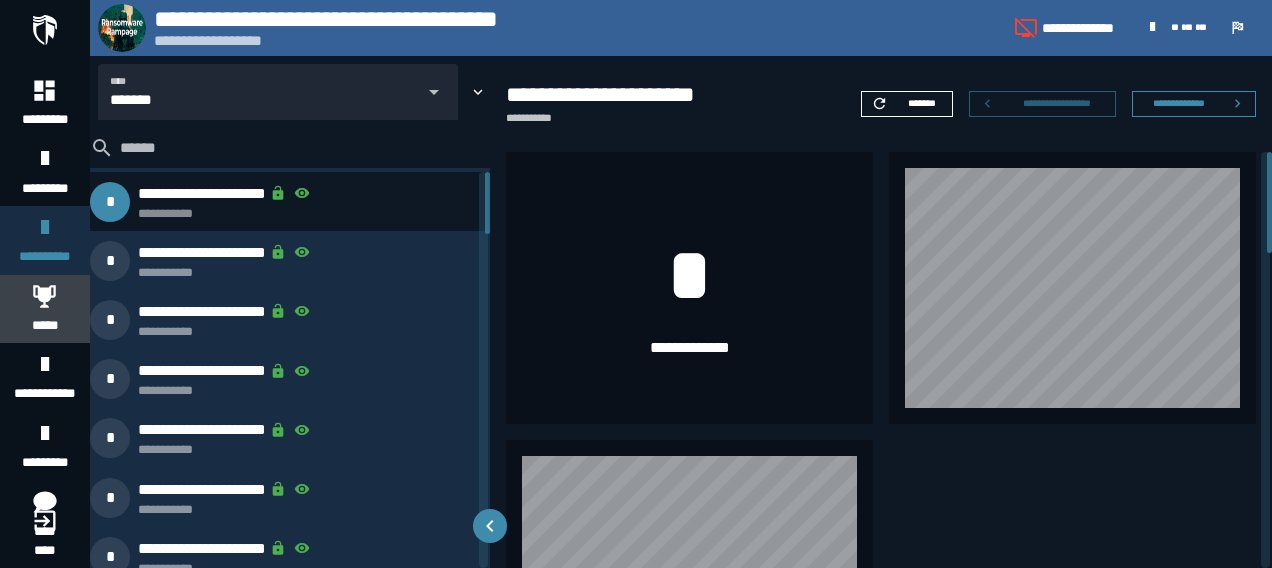 click 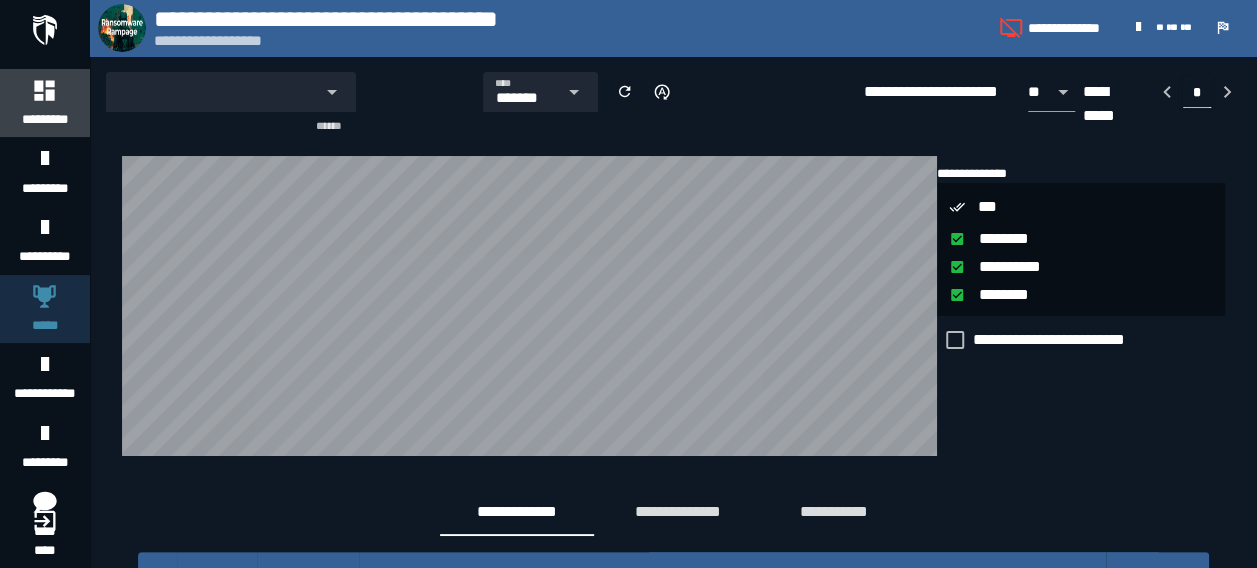 click on "*********" at bounding box center [45, 119] 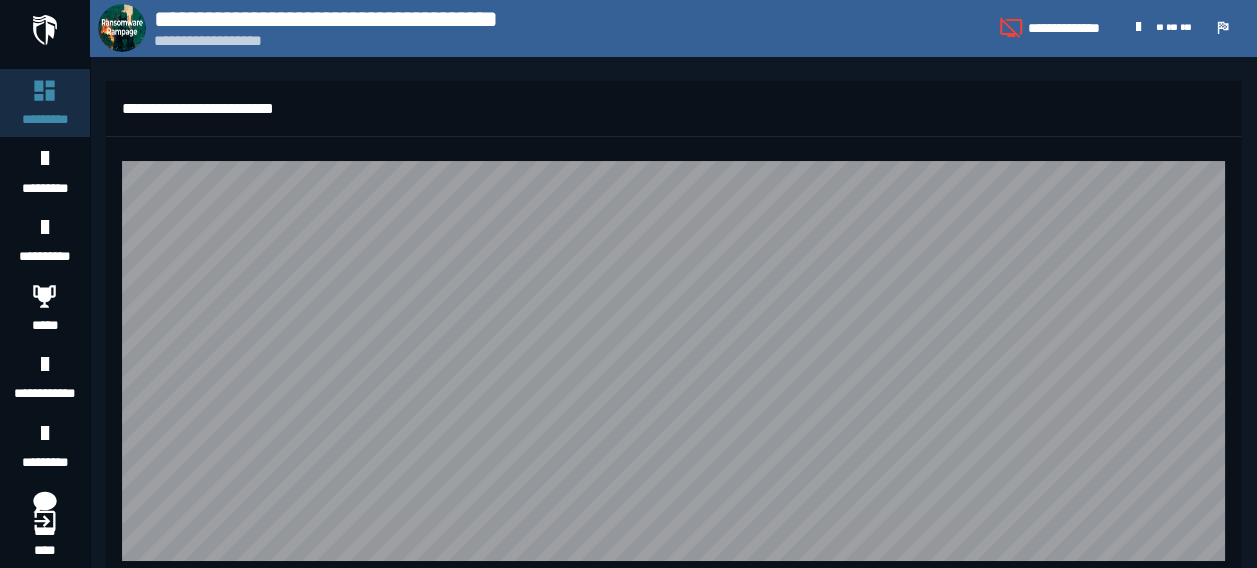 scroll, scrollTop: 300, scrollLeft: 0, axis: vertical 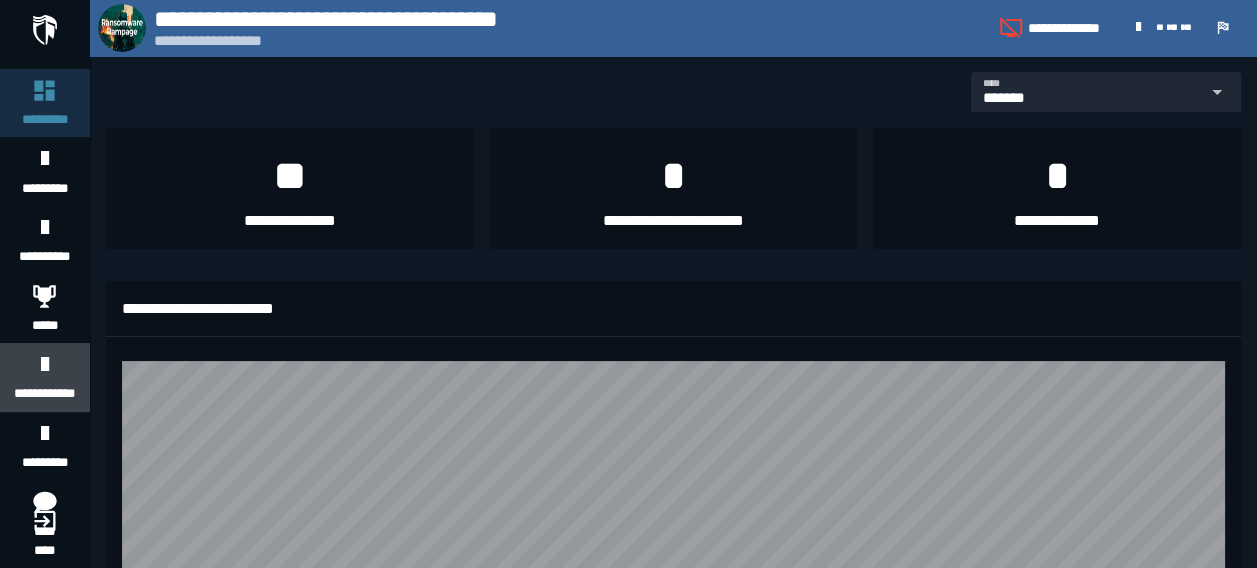 click on "**********" at bounding box center (45, 377) 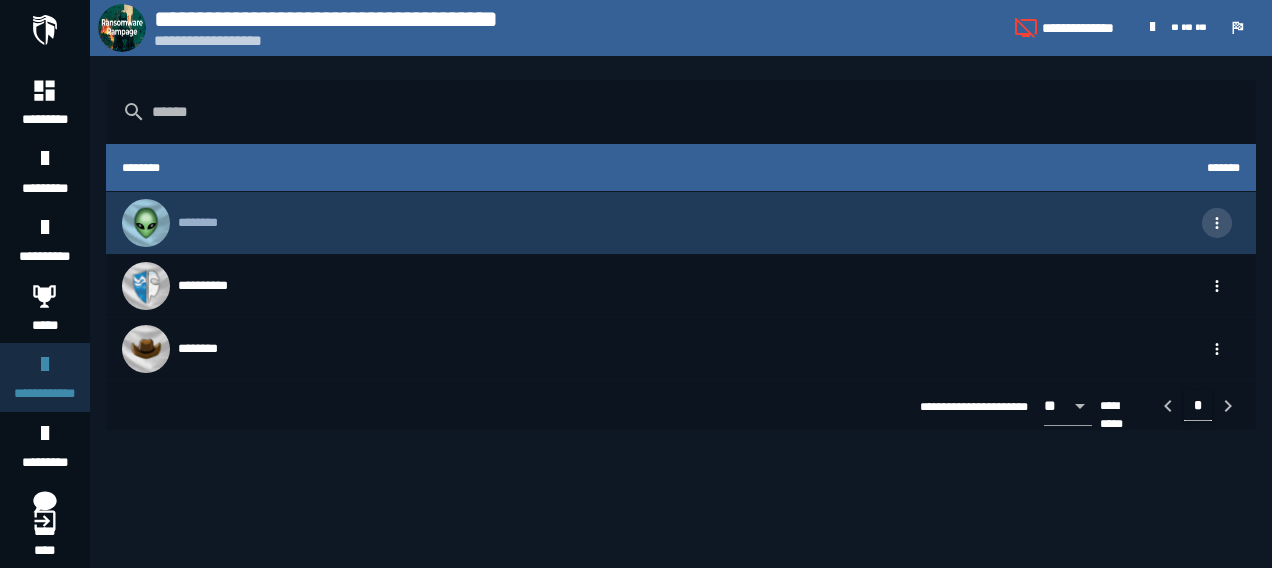 click 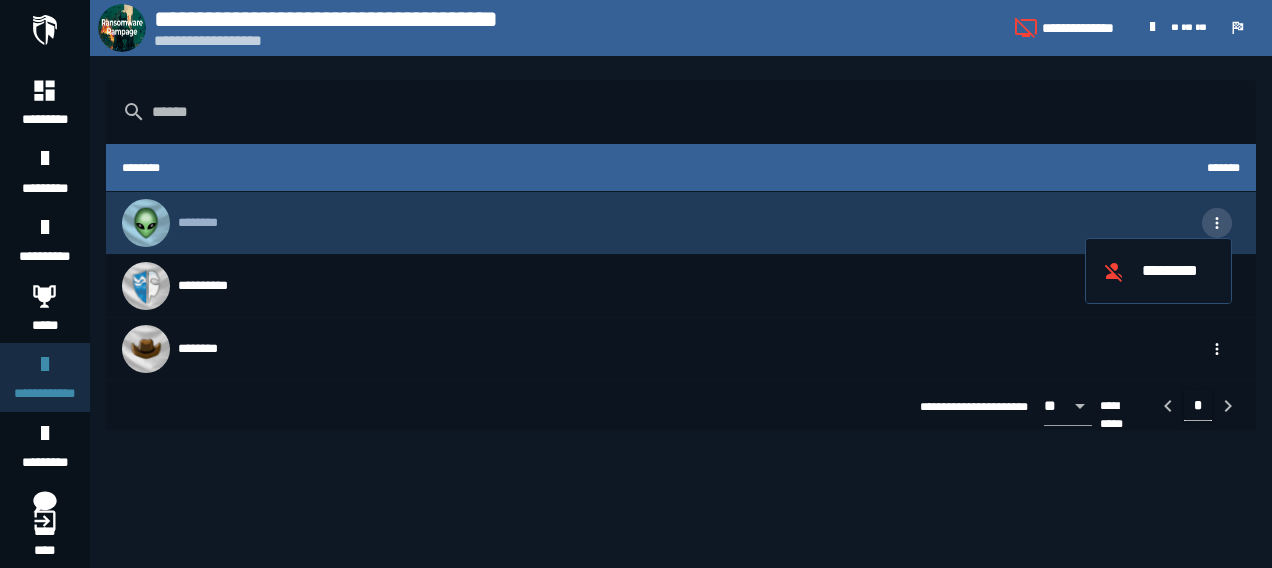 click 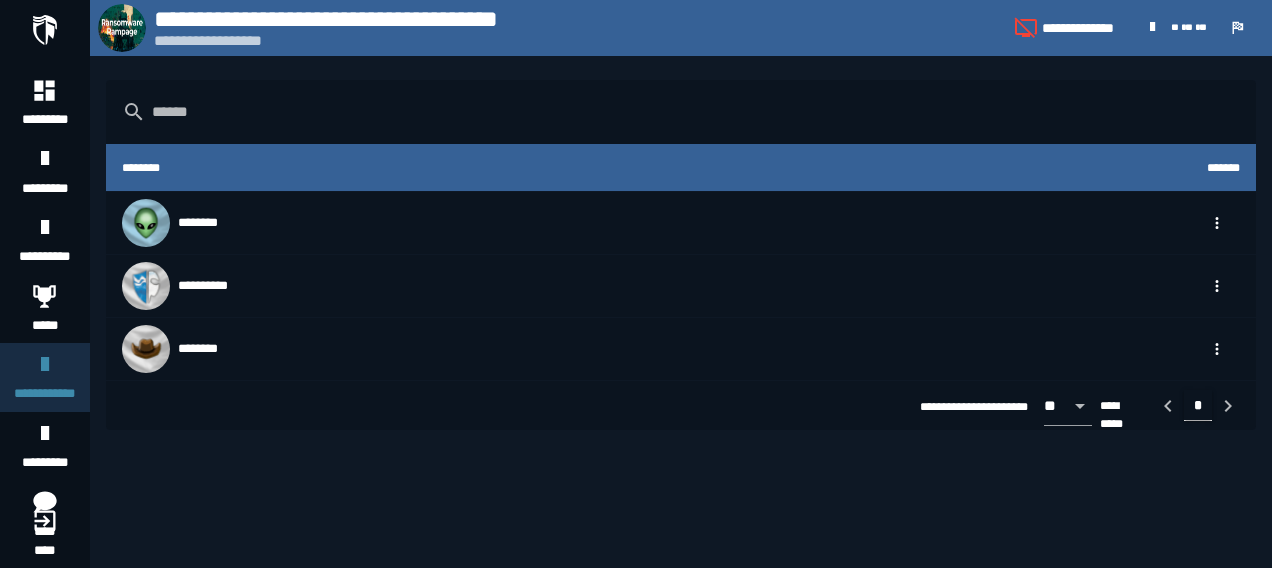 click on "**********" 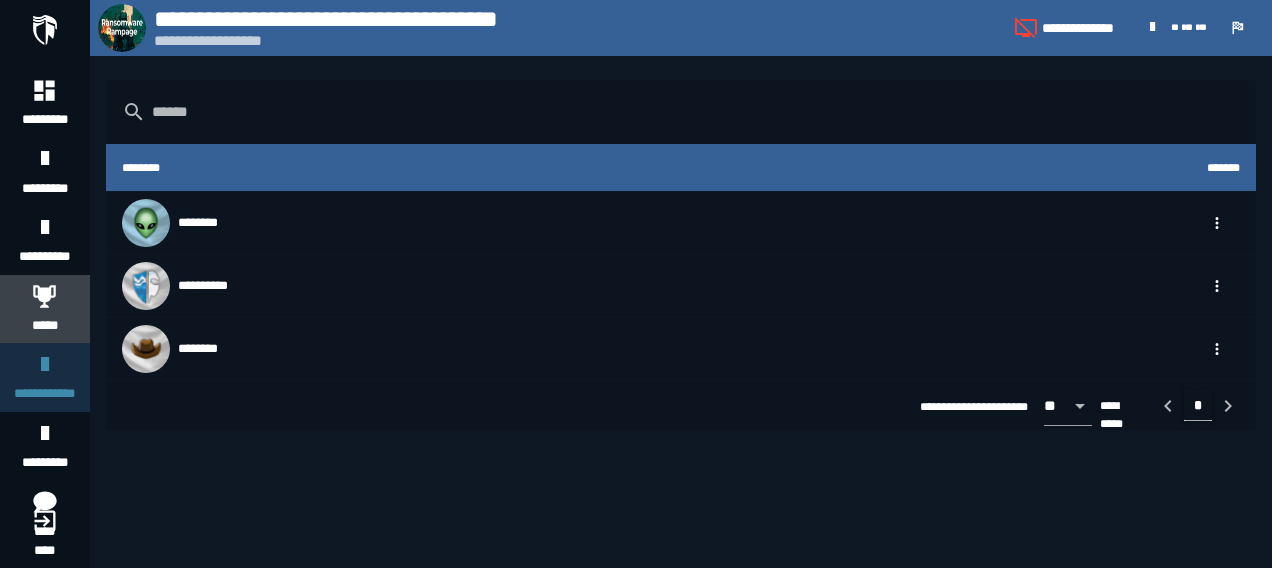 click 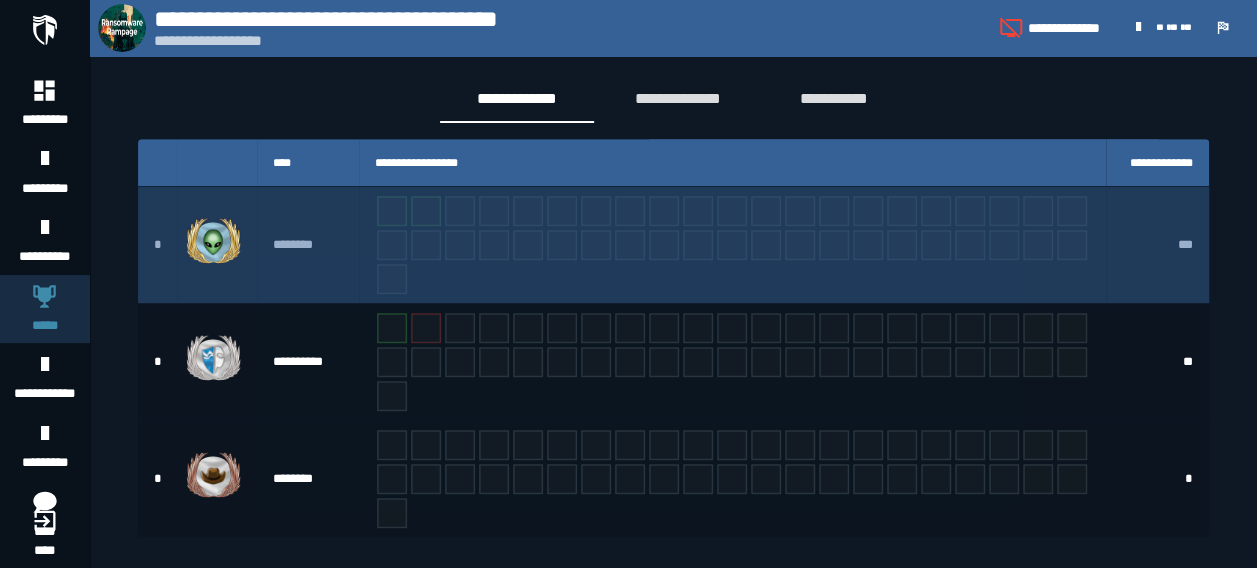 scroll, scrollTop: 0, scrollLeft: 0, axis: both 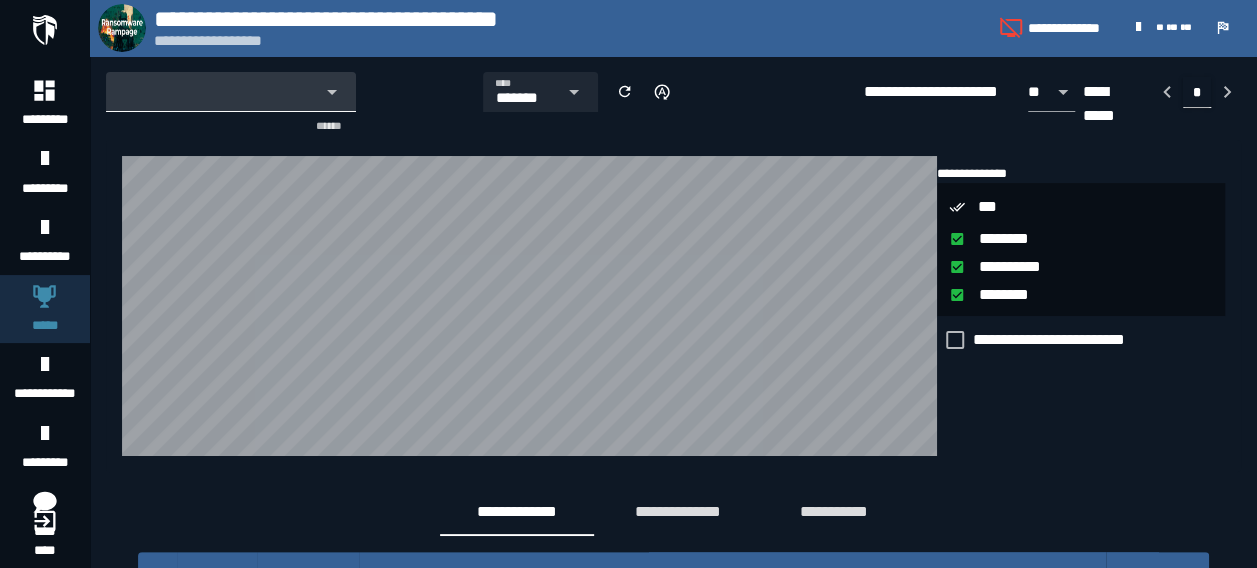 click 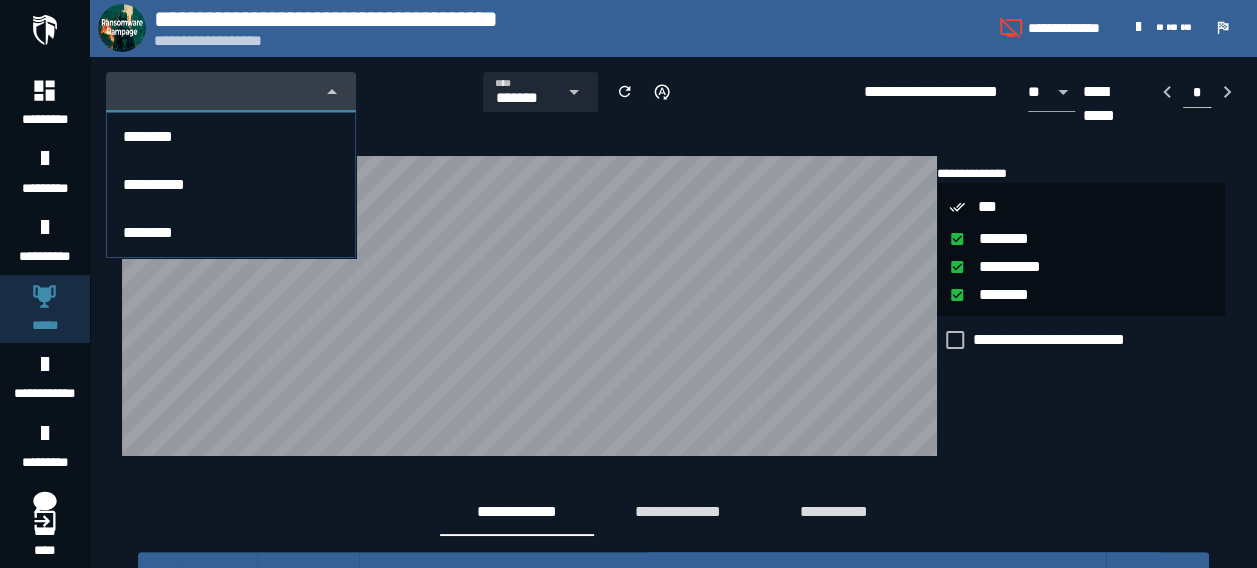 click 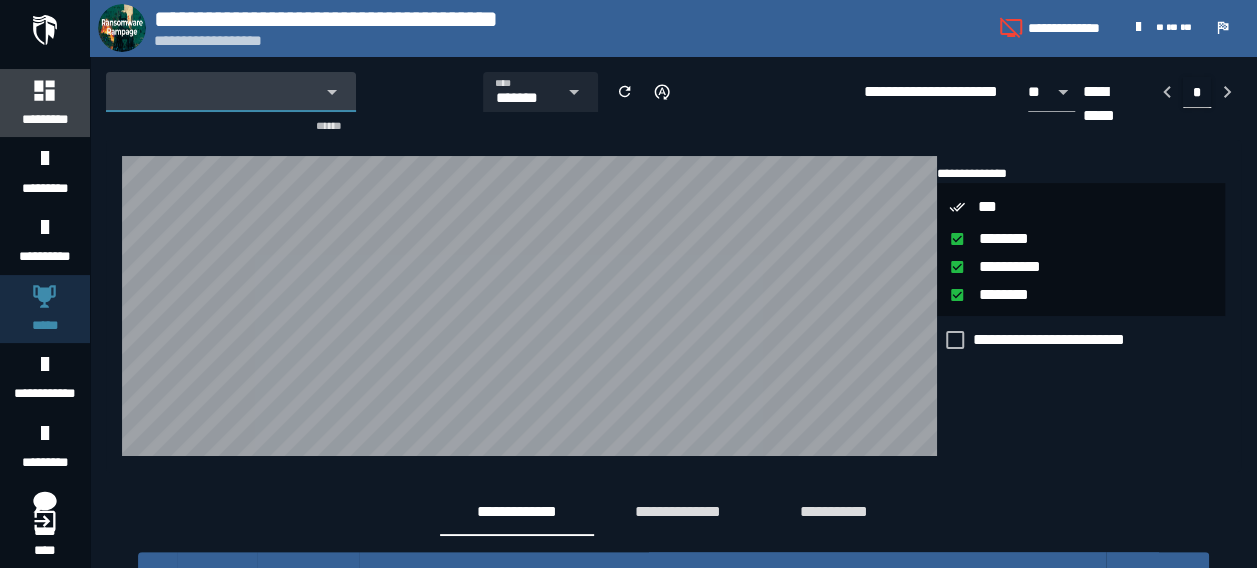 click on "*********" at bounding box center [45, 103] 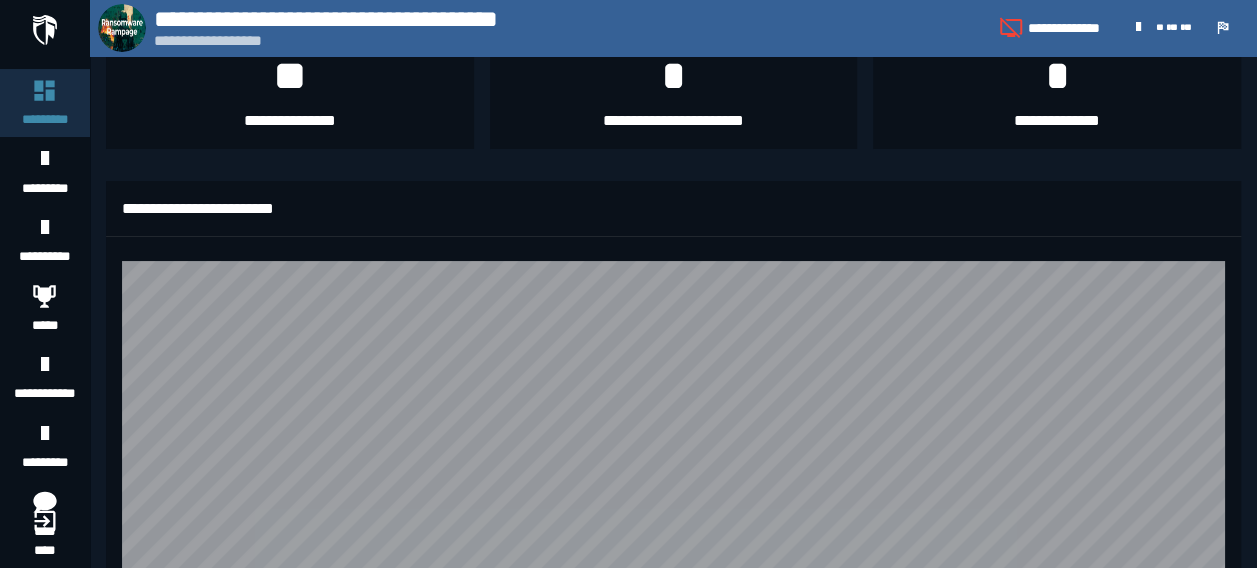 scroll, scrollTop: 0, scrollLeft: 0, axis: both 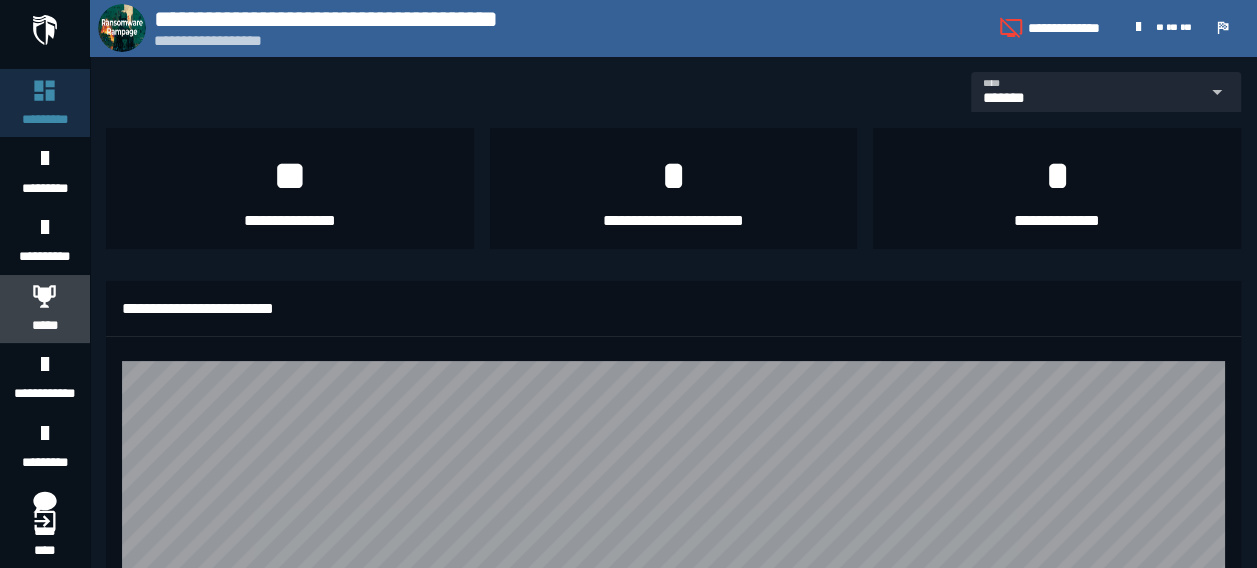 click 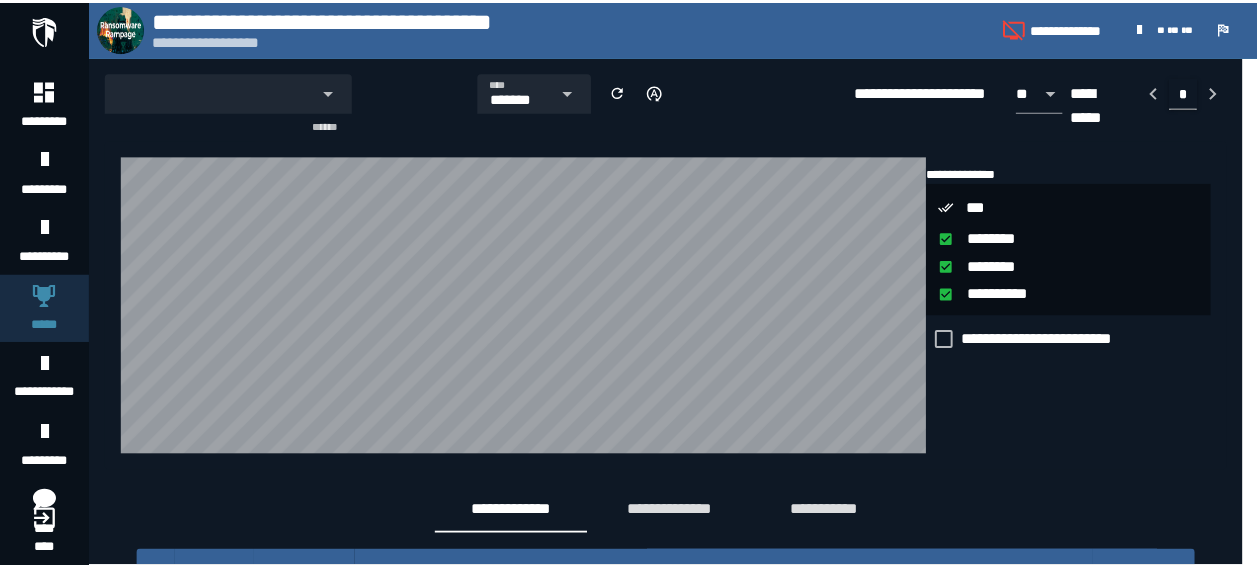 scroll, scrollTop: 0, scrollLeft: 0, axis: both 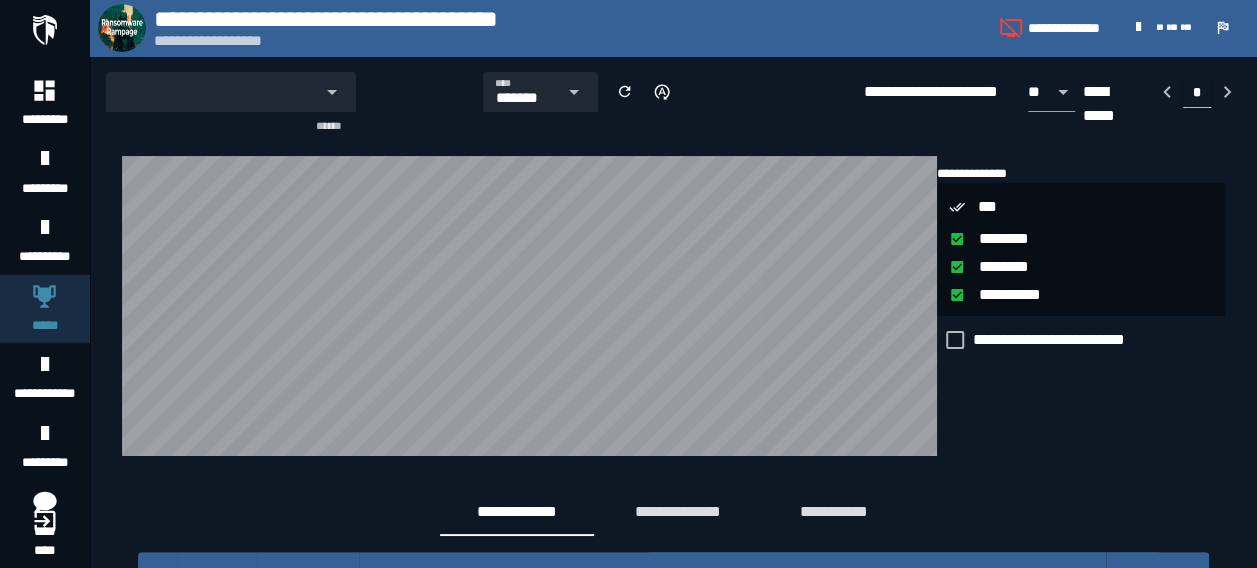 click on "**********" at bounding box center (1081, 306) 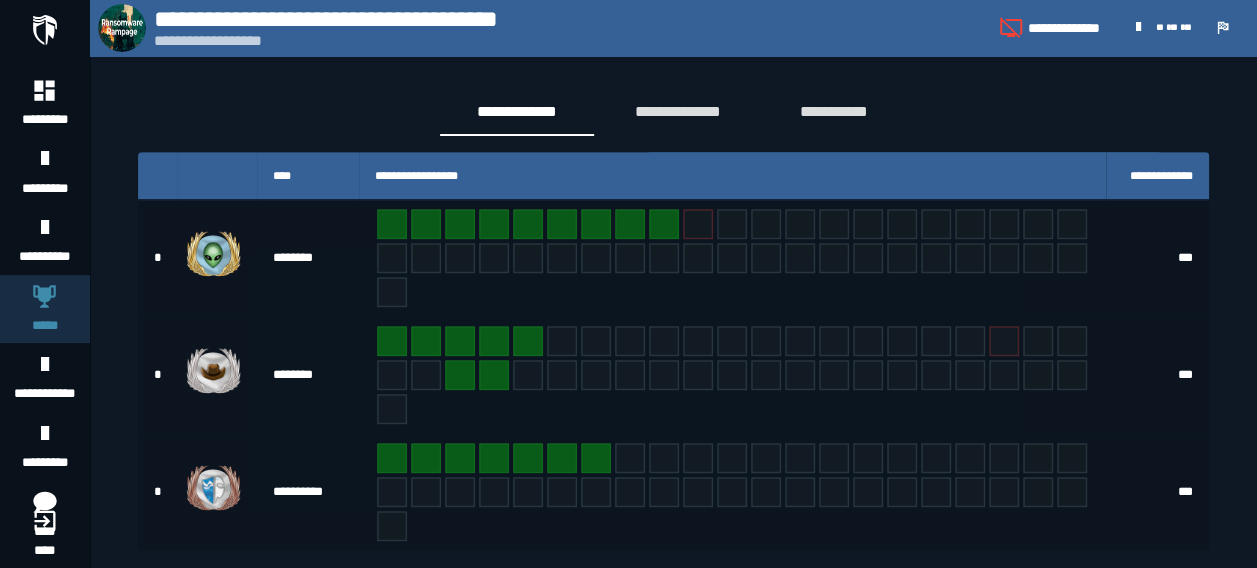 scroll, scrollTop: 413, scrollLeft: 0, axis: vertical 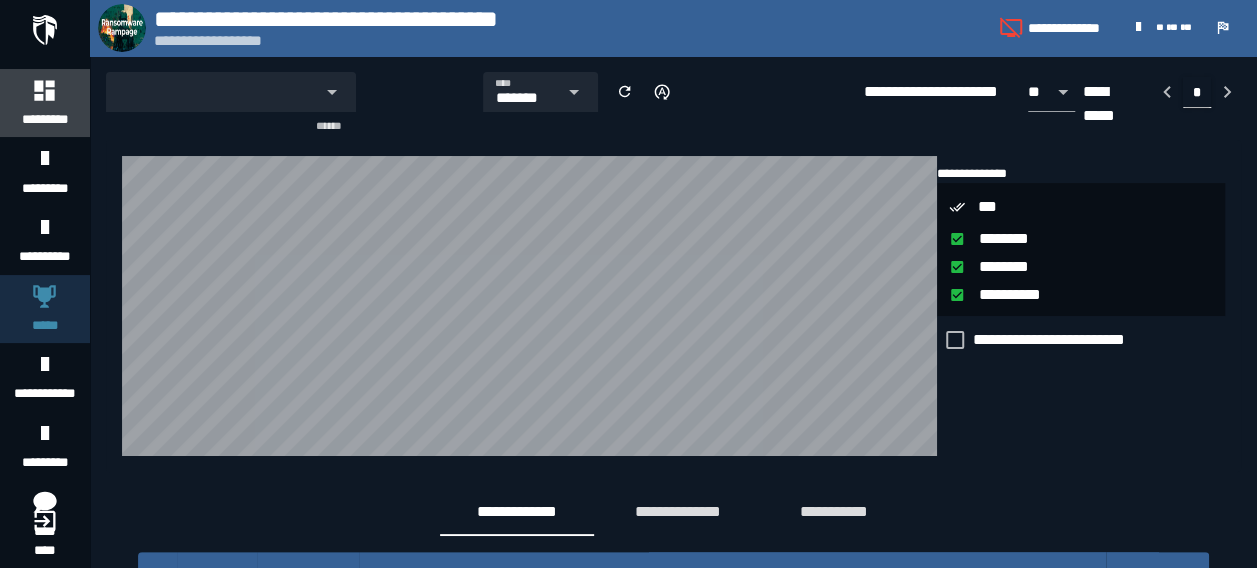 click 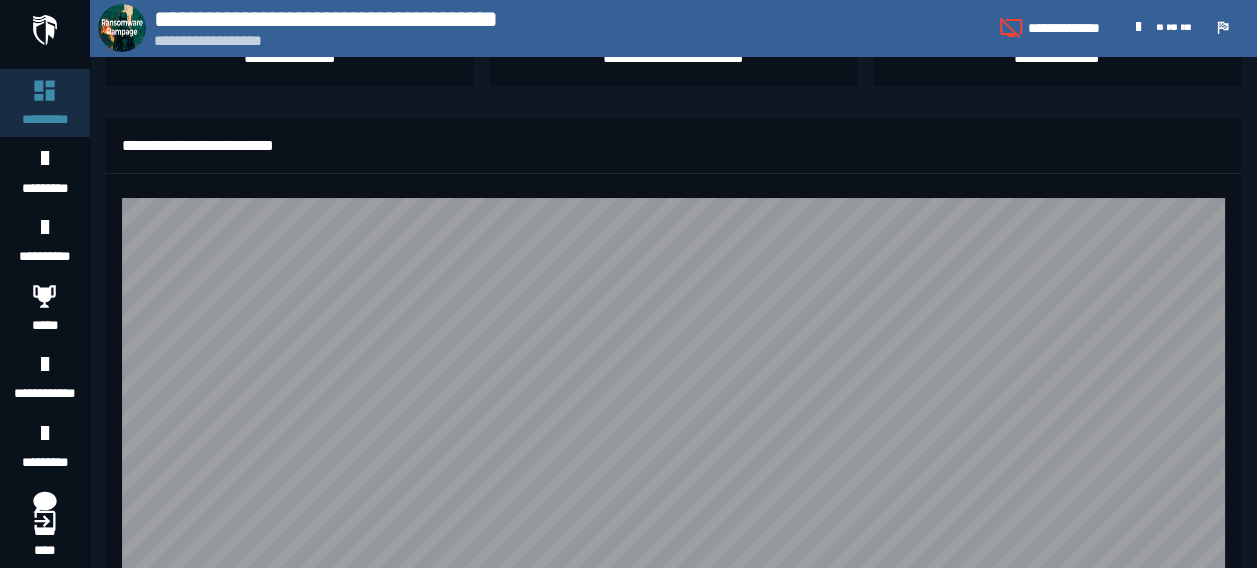 scroll, scrollTop: 0, scrollLeft: 0, axis: both 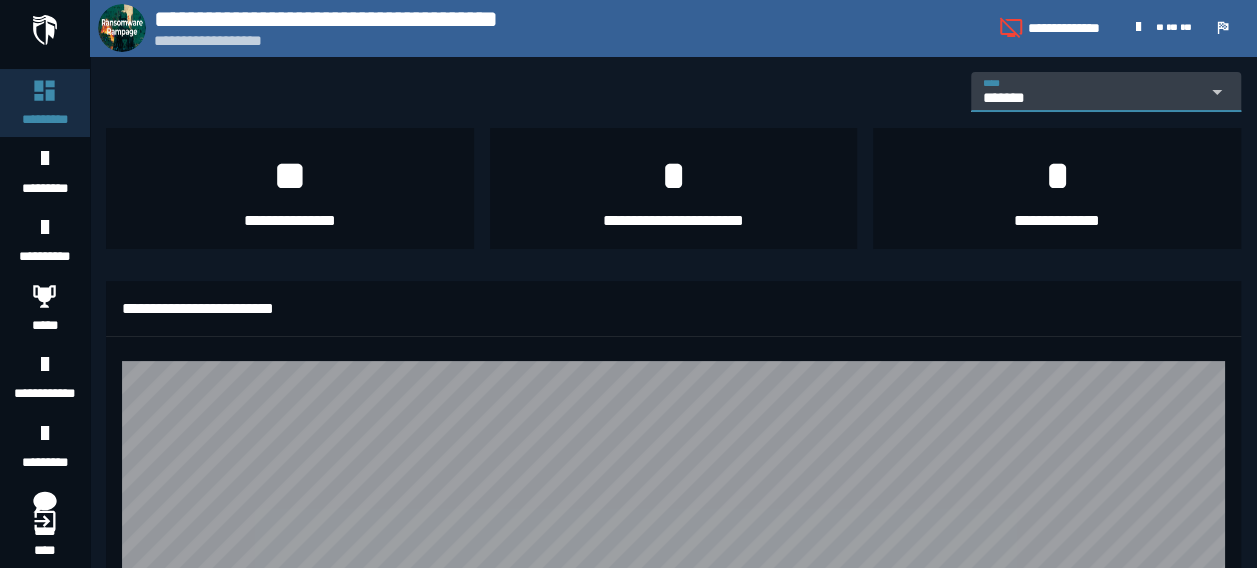 click on "*******" at bounding box center [1013, 98] 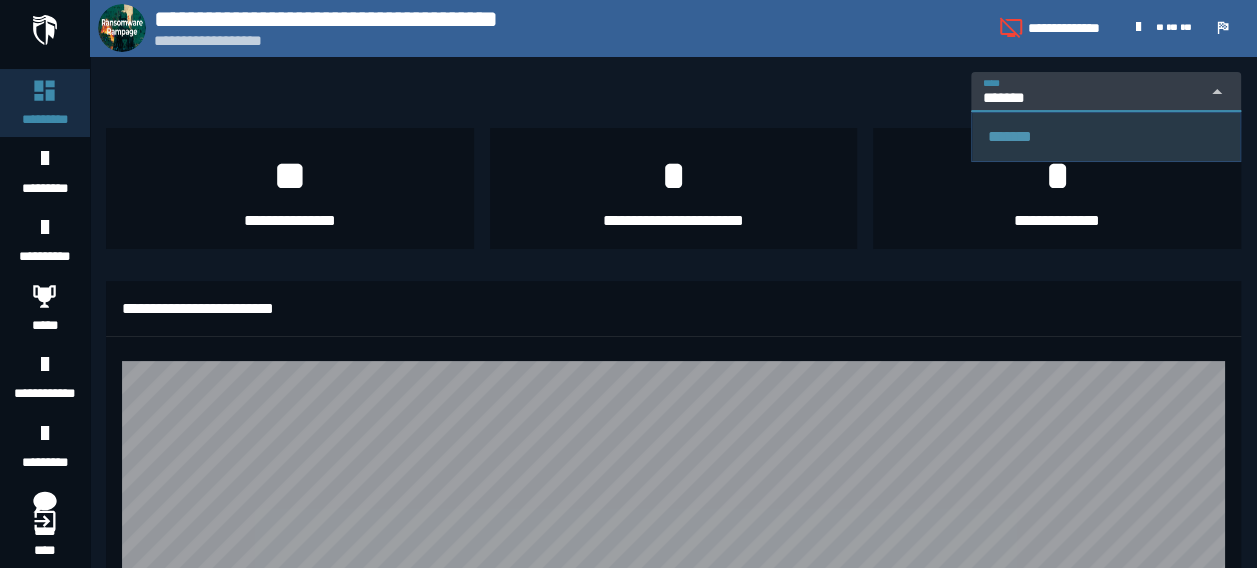 click on "*******" at bounding box center (1010, 136) 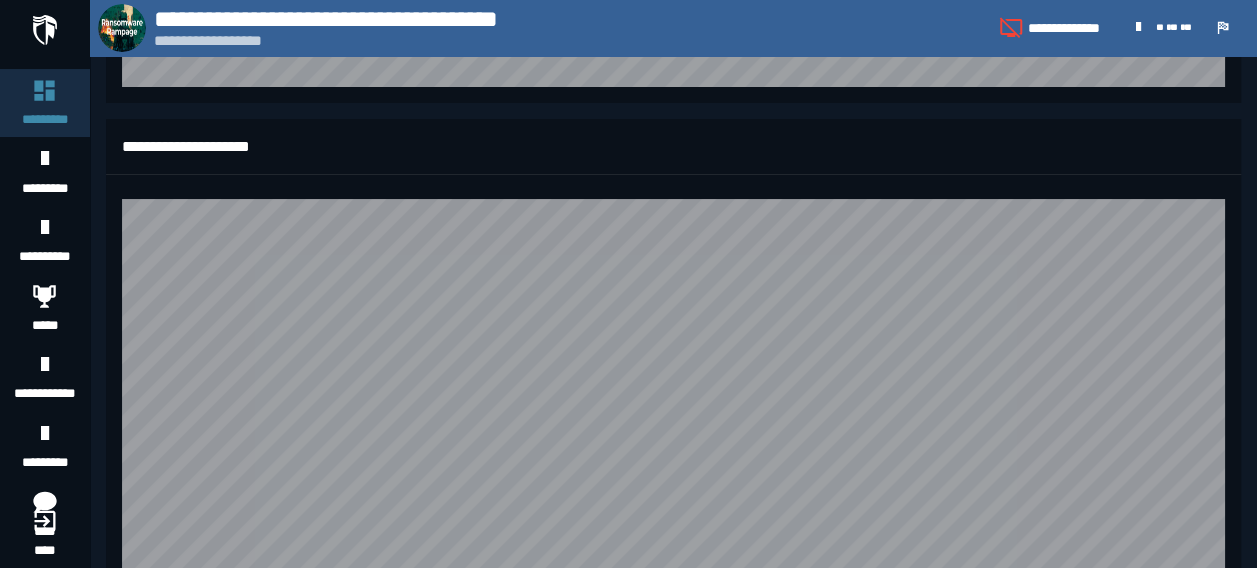 scroll, scrollTop: 1763, scrollLeft: 0, axis: vertical 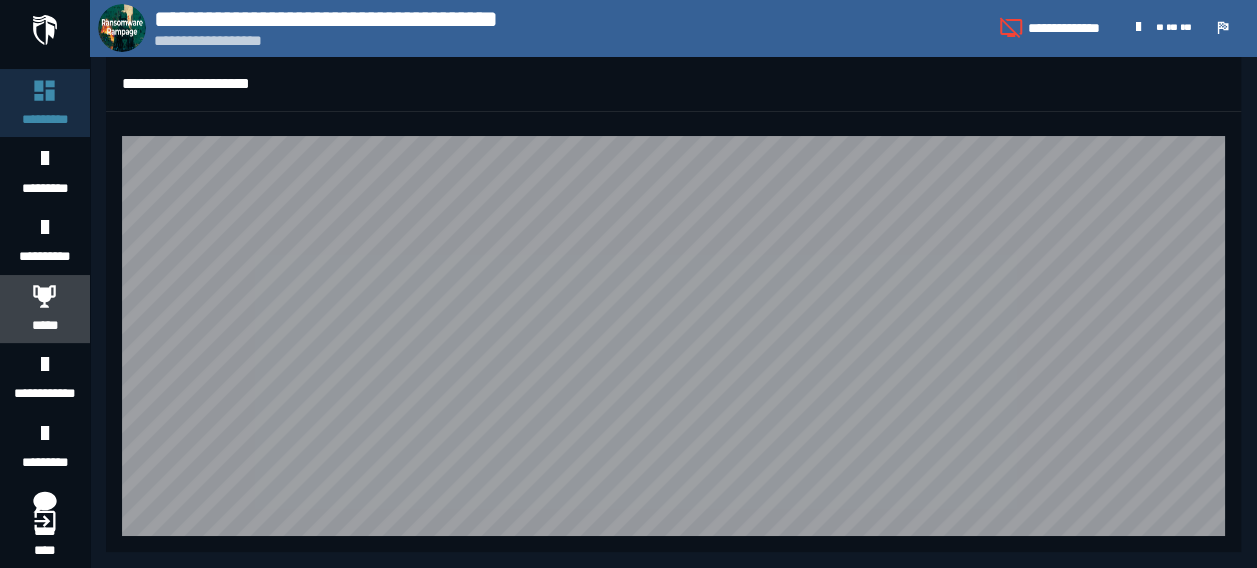 click 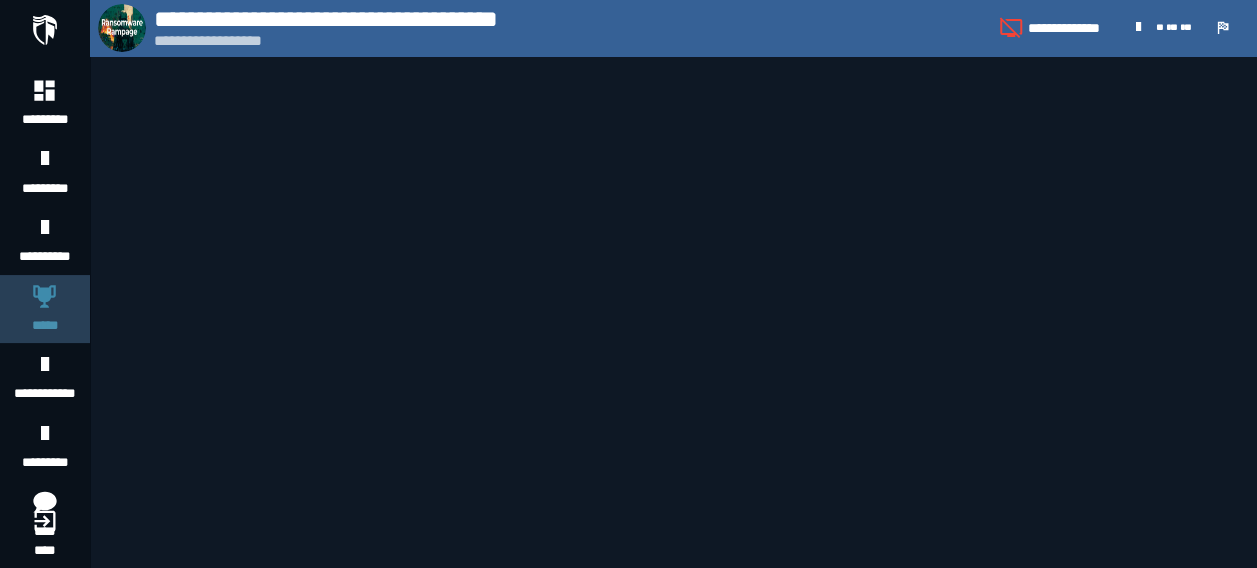 scroll, scrollTop: 0, scrollLeft: 0, axis: both 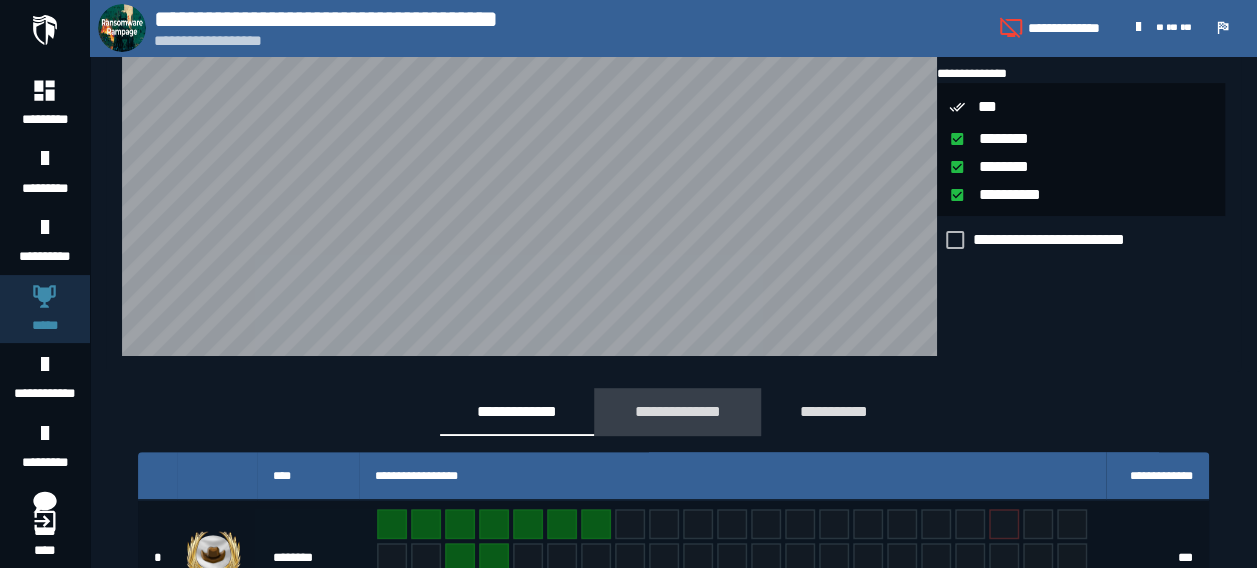click on "**********" at bounding box center [677, 411] 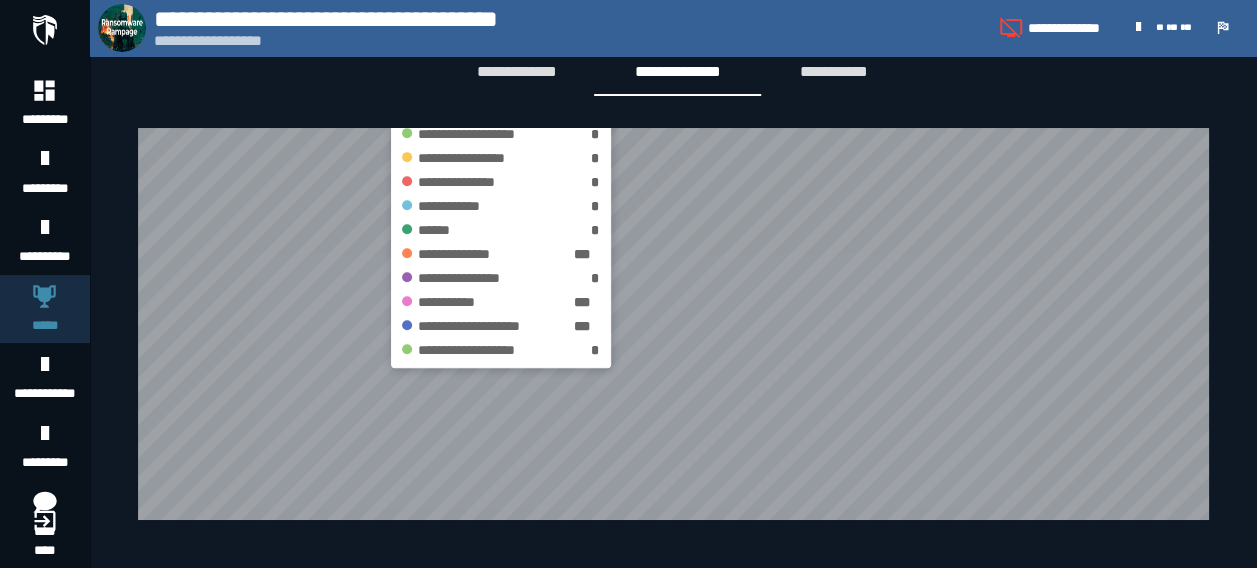 scroll, scrollTop: 240, scrollLeft: 0, axis: vertical 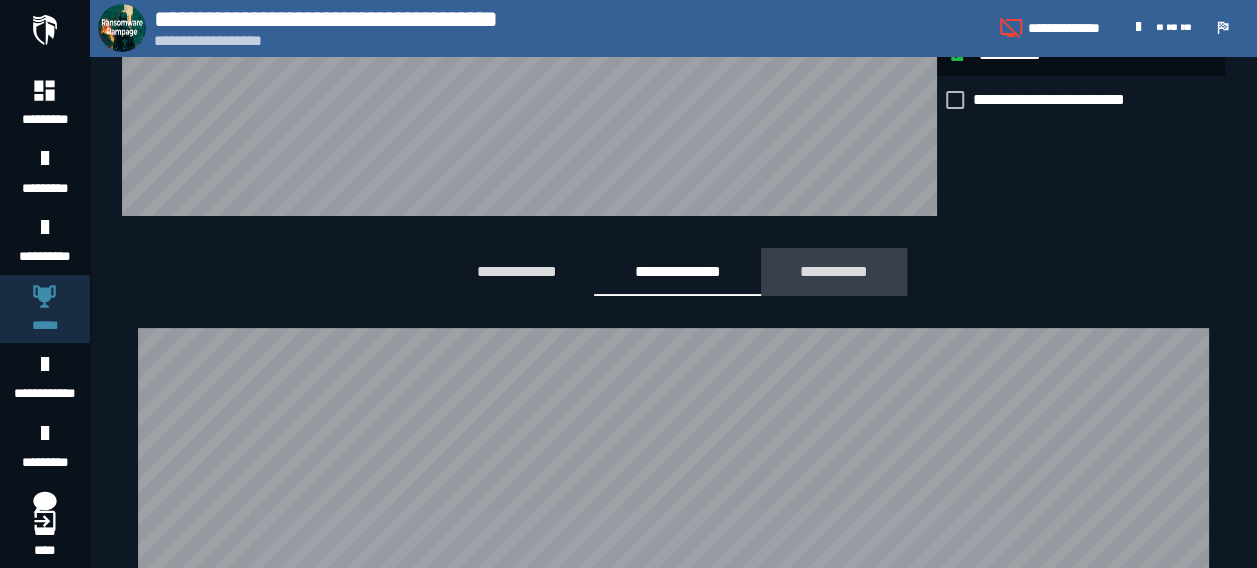 click on "**********" at bounding box center [834, 271] 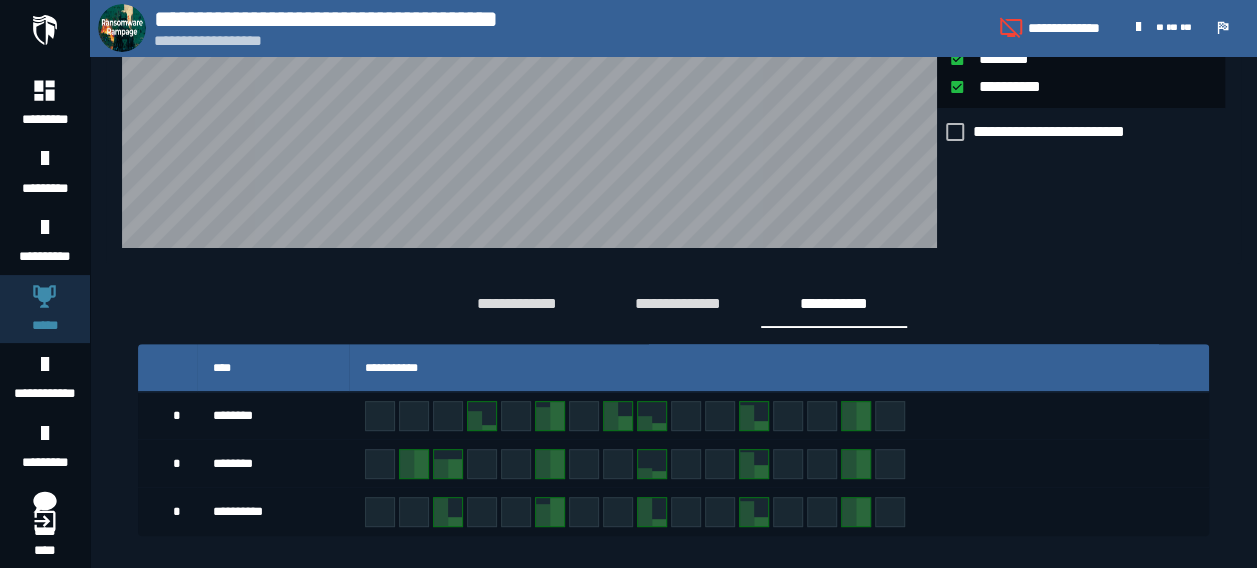 scroll, scrollTop: 0, scrollLeft: 0, axis: both 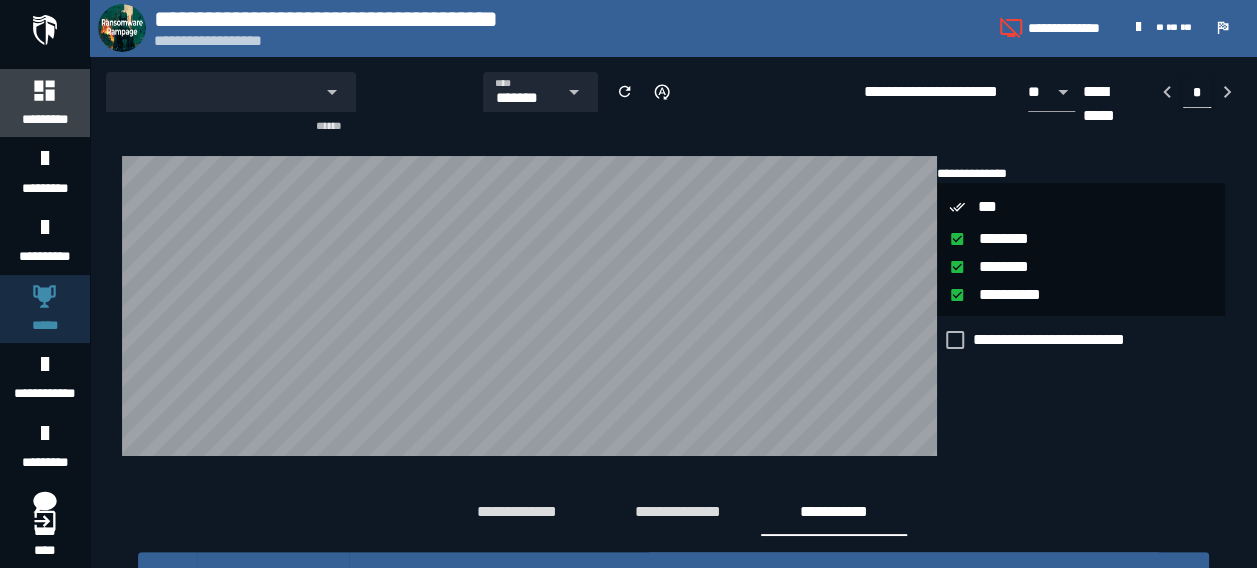 click on "*********" at bounding box center [45, 103] 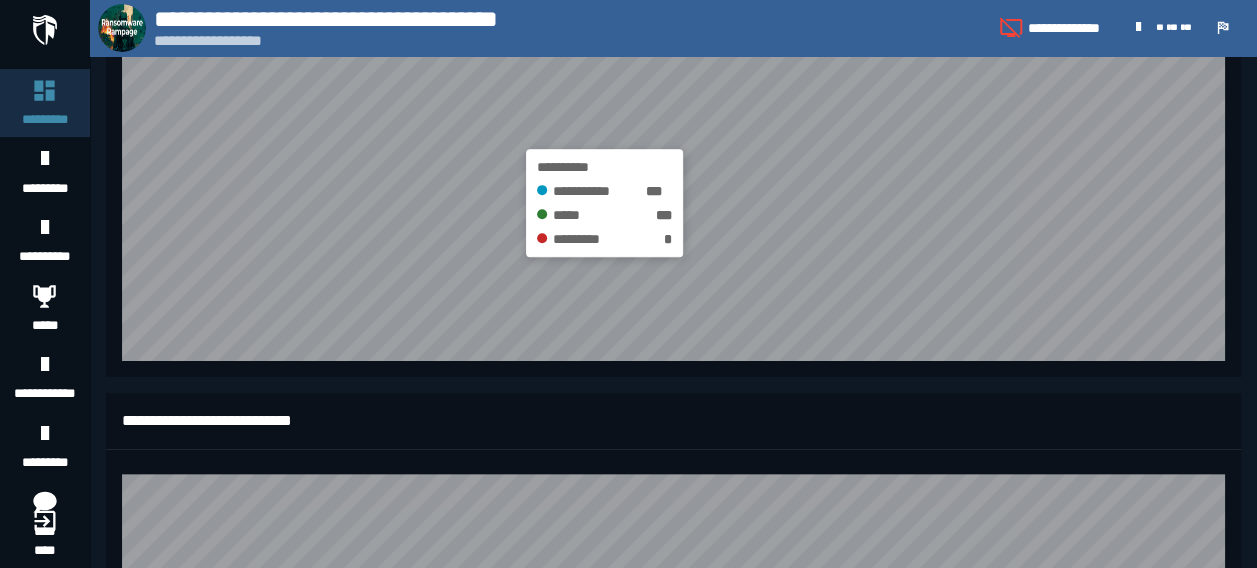 scroll, scrollTop: 0, scrollLeft: 0, axis: both 